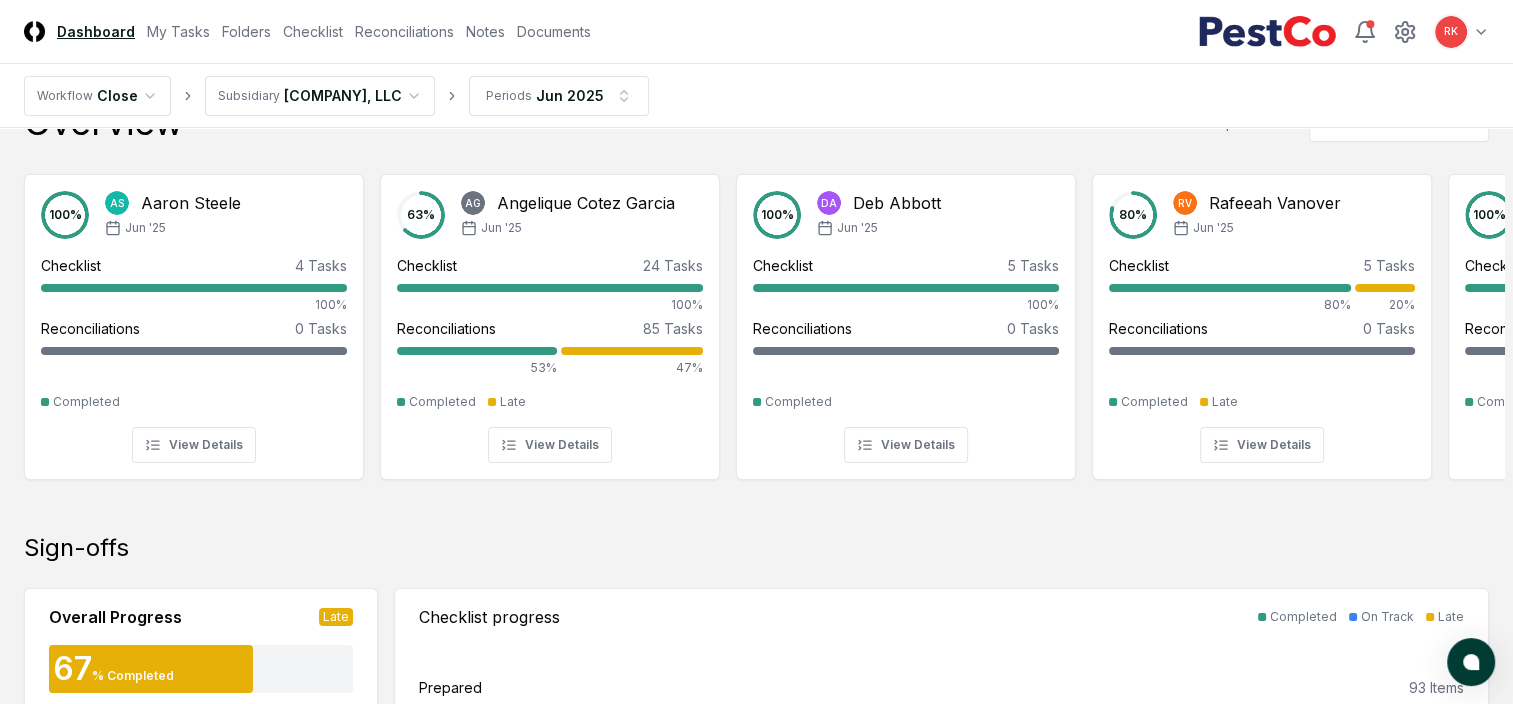 scroll, scrollTop: 0, scrollLeft: 0, axis: both 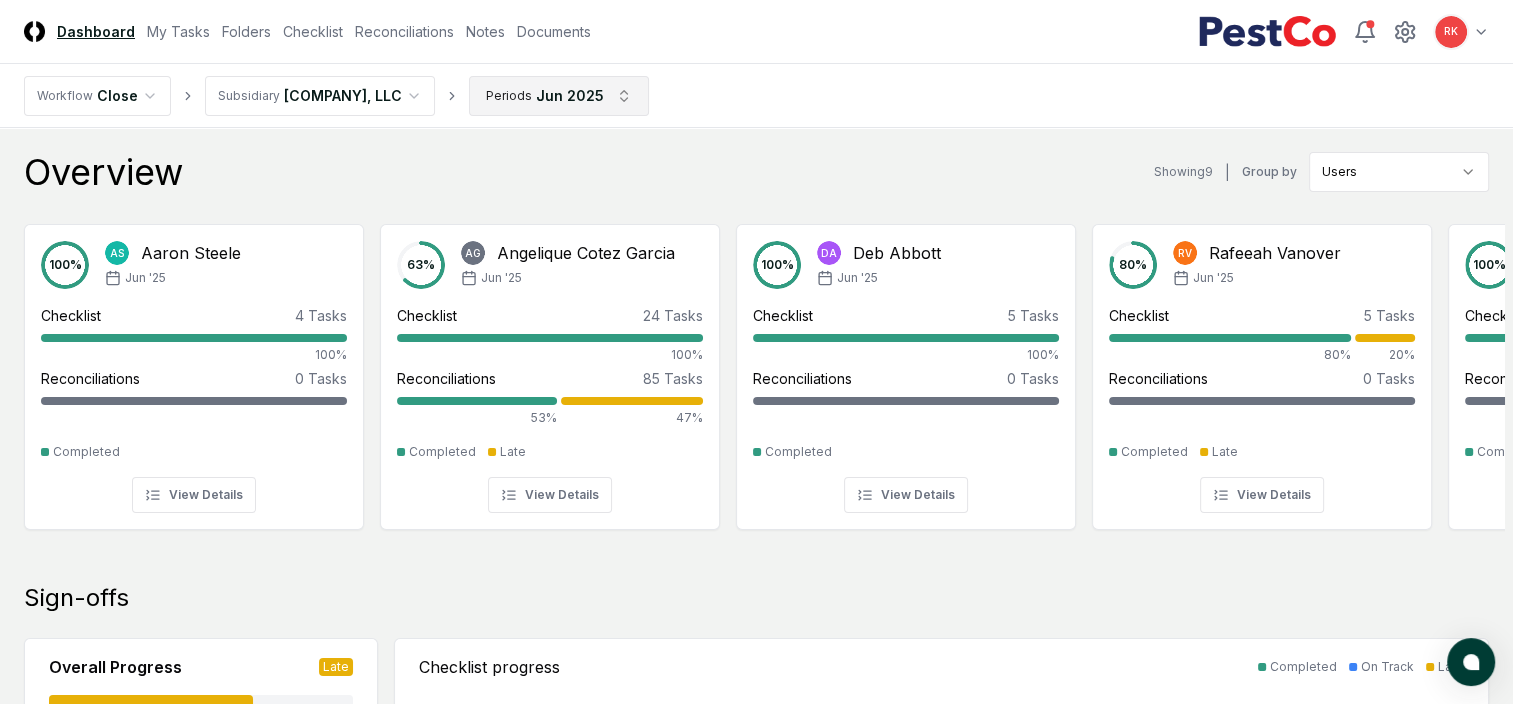 click on "- Toggle navigation menu   RK Toggle user menu Workflow Close Subsidiary PestCo, LLC Periods Jun 2025 Overview Showing  9 | Group by Users 100 % AS [NAME] [LAST] Jun '25 Checklist 4   Tasks 100% Reconciliations 0   Tasks - Completed View Details 63 % AG [NAME] [LAST] Jun '25 Checklist 24   Tasks 100% Reconciliations 85   Tasks 53% 47% Completed Late View Details 100 % DA [NAME] [LAST] Jun '25 Checklist 5   Tasks 100% Reconciliations 0   Tasks - Completed View Details 80 % RV [NAME] [LAST] Jun '25 Checklist 5   Tasks 80% 20% Reconciliations 0   Tasks - Completed Late View Details 100 % RK [NAME] [LAST] Jun '25 Checklist 3   Tasks 100% Reconciliations 0   Tasks - Completed View Details 62 % TM [NAME] [LAST] Jun '25 Checklist 75   Tasks 100% Reconciliations 81   Tasks 27% 73% Completed Late View Details 63 % TD Team DPO Jun '25 Checklist 13   Tasks 92% 8% Reconciliations 45   Tasks 56% 44% Completed Late View Details 79 %" at bounding box center (756, 1219) 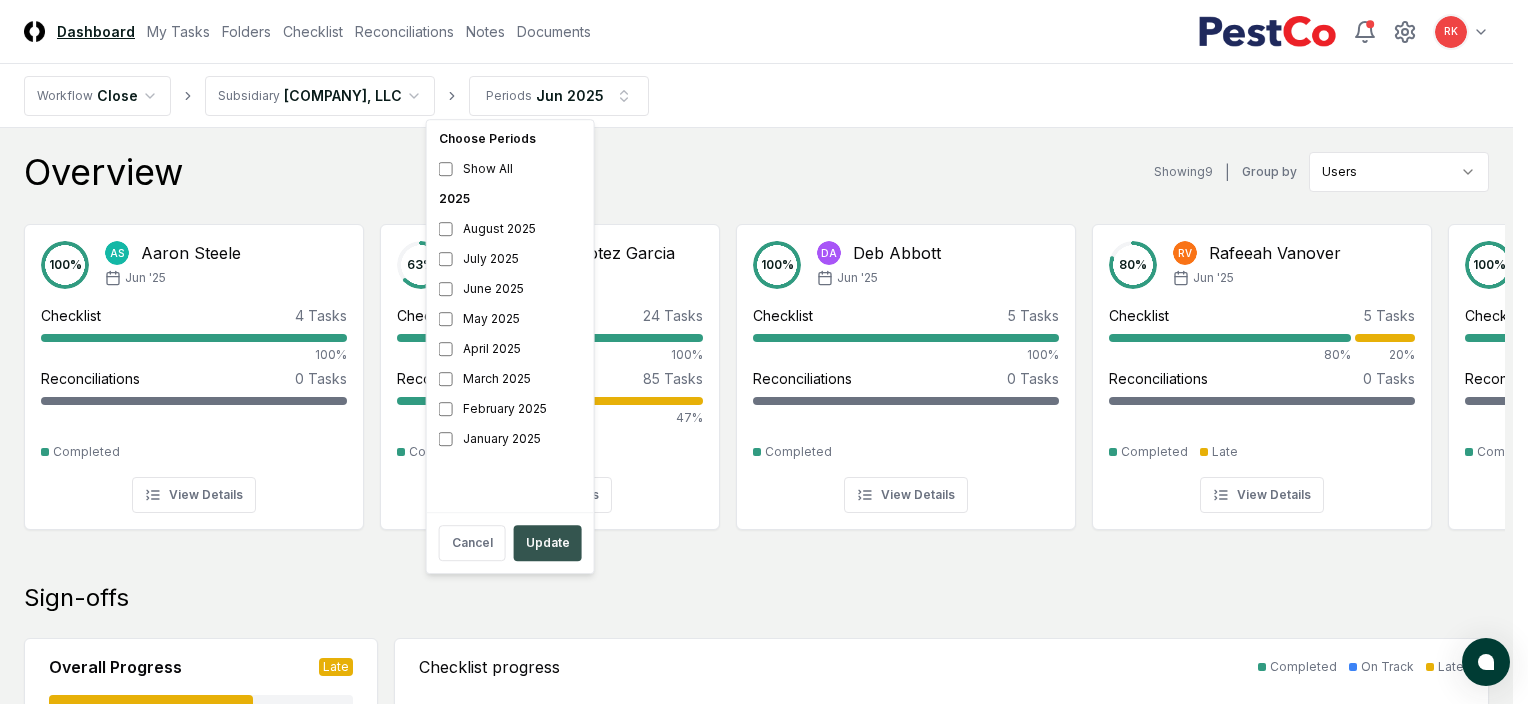 click on "Update" at bounding box center [548, 543] 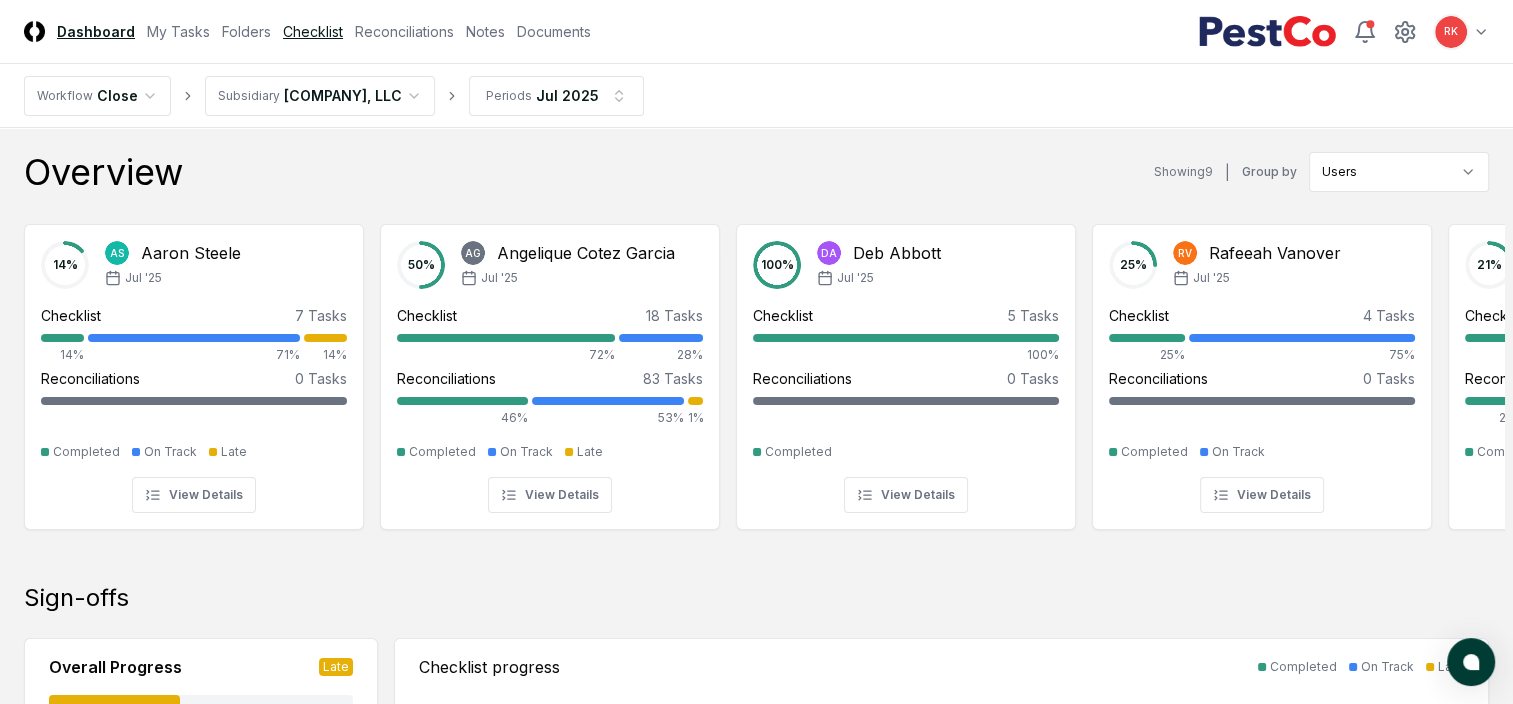 click on "Checklist" at bounding box center (313, 31) 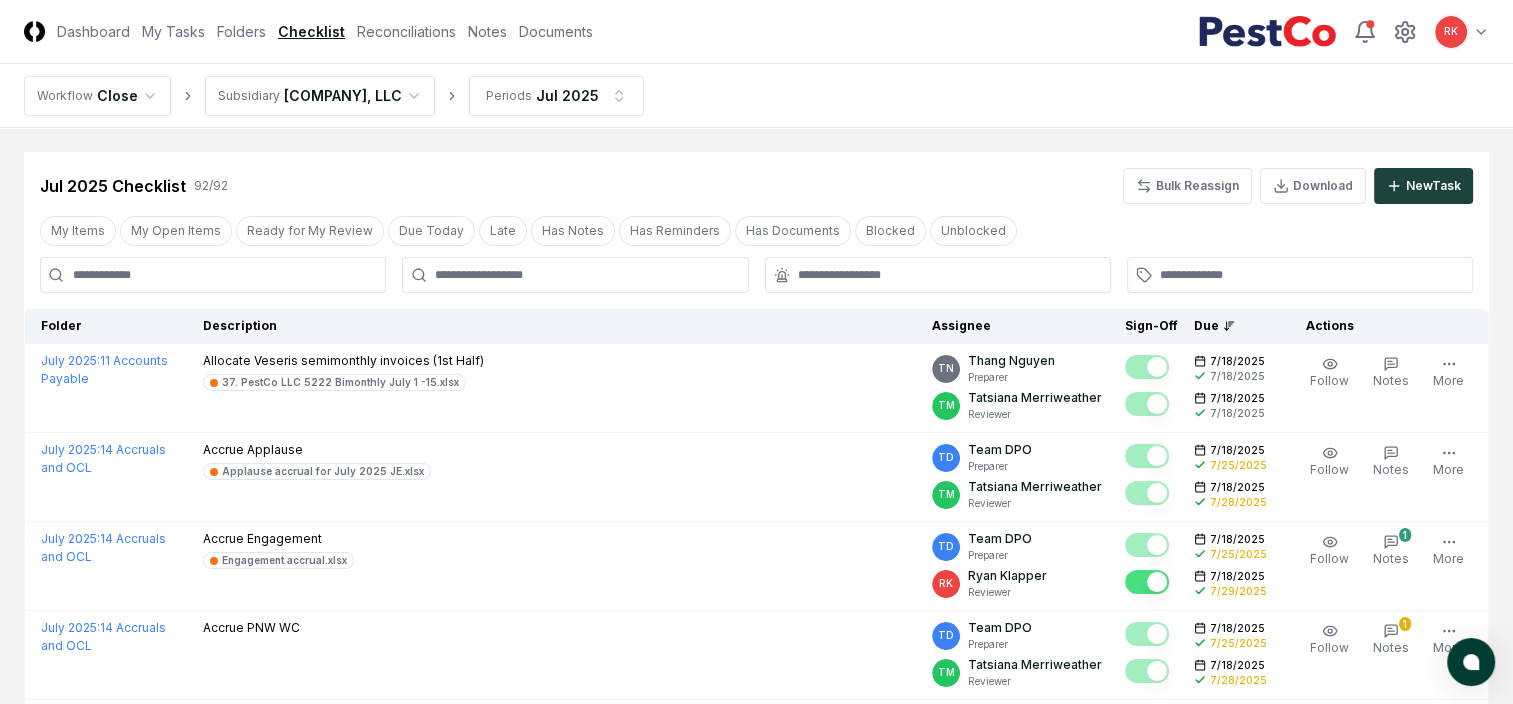 click on "Checklist" at bounding box center [311, 31] 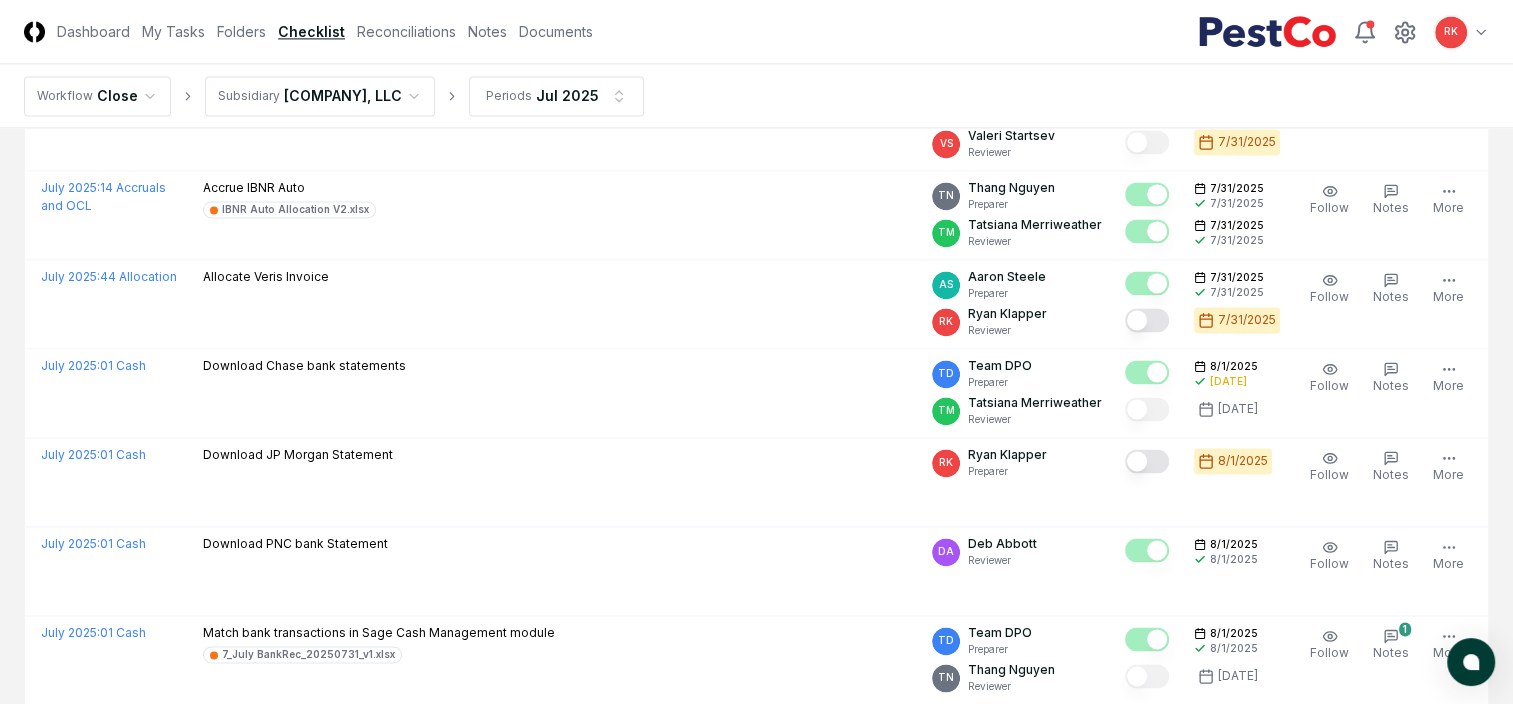 scroll, scrollTop: 2986, scrollLeft: 0, axis: vertical 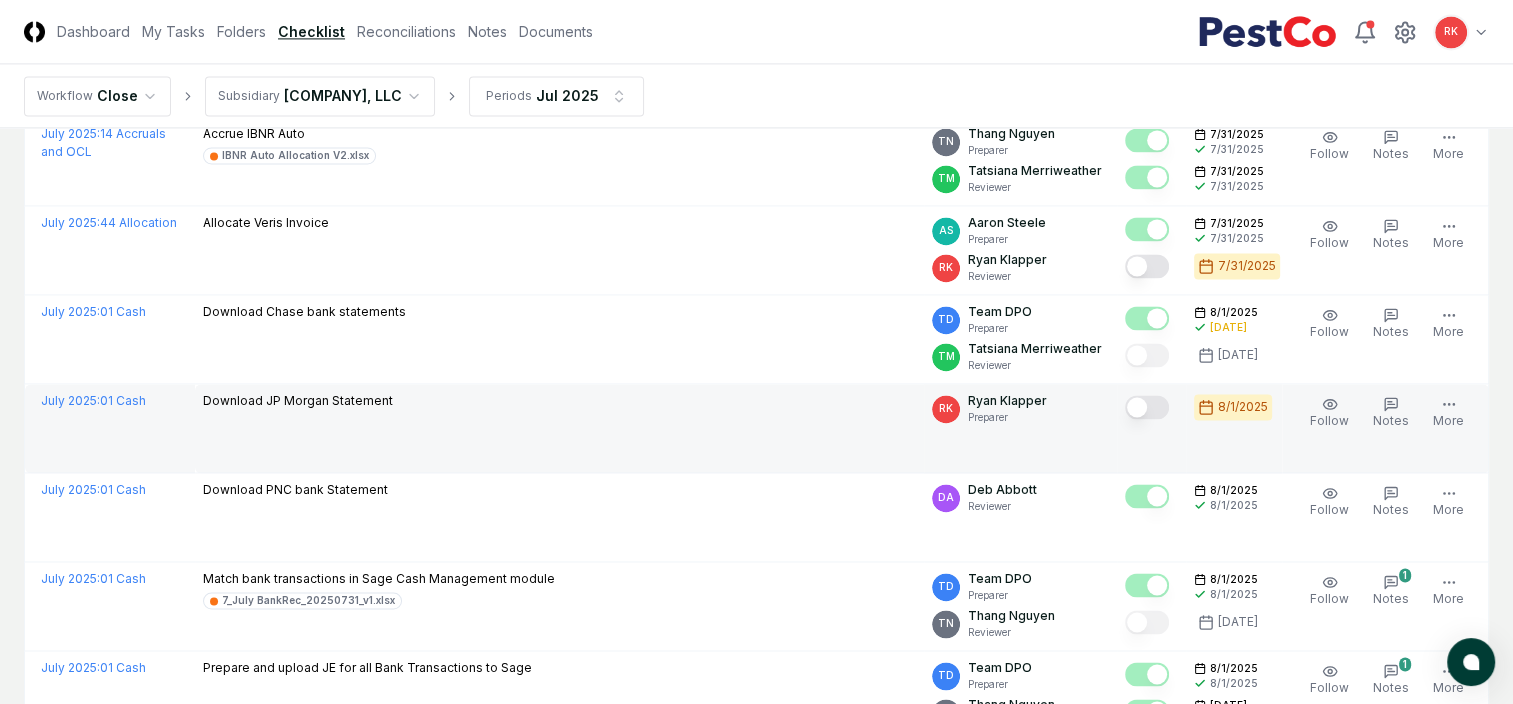 click at bounding box center [1147, 407] 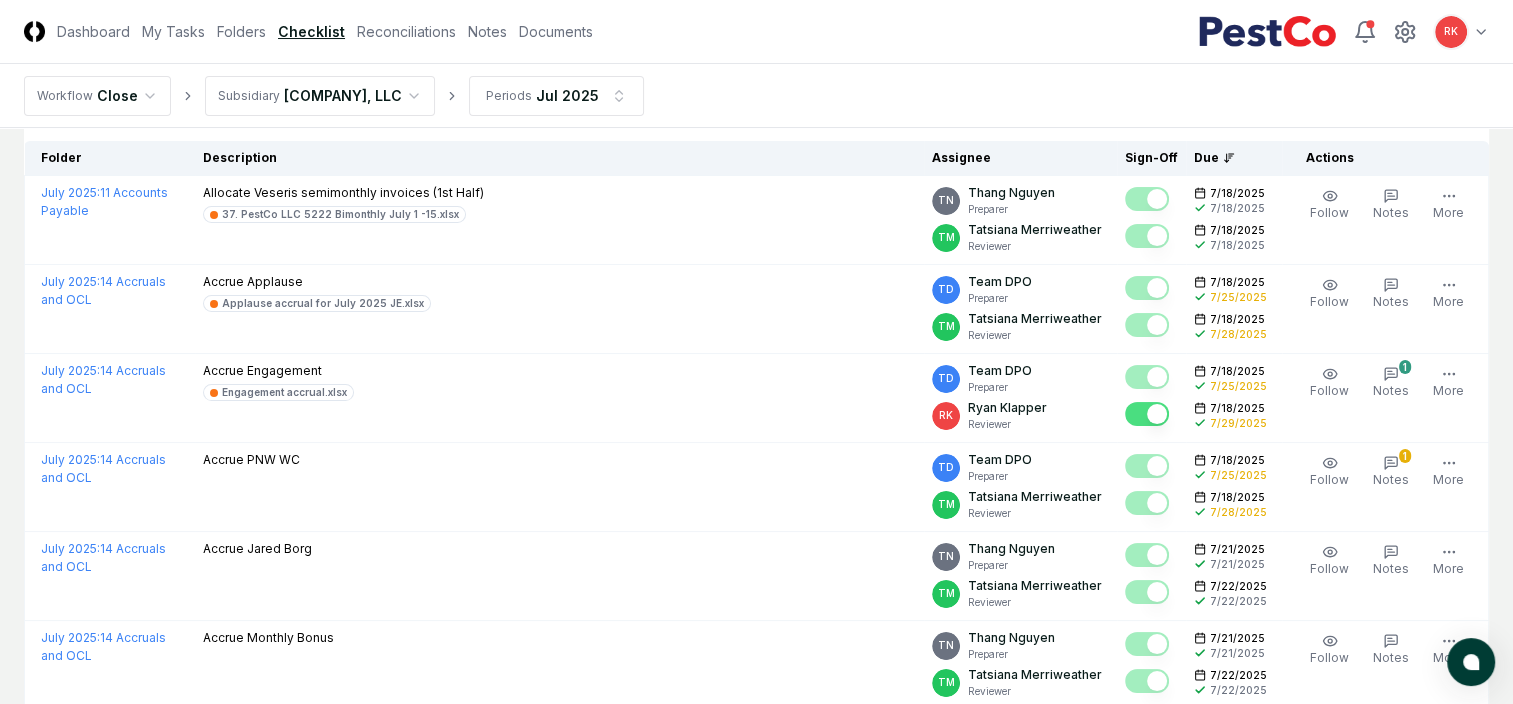 scroll, scrollTop: 0, scrollLeft: 0, axis: both 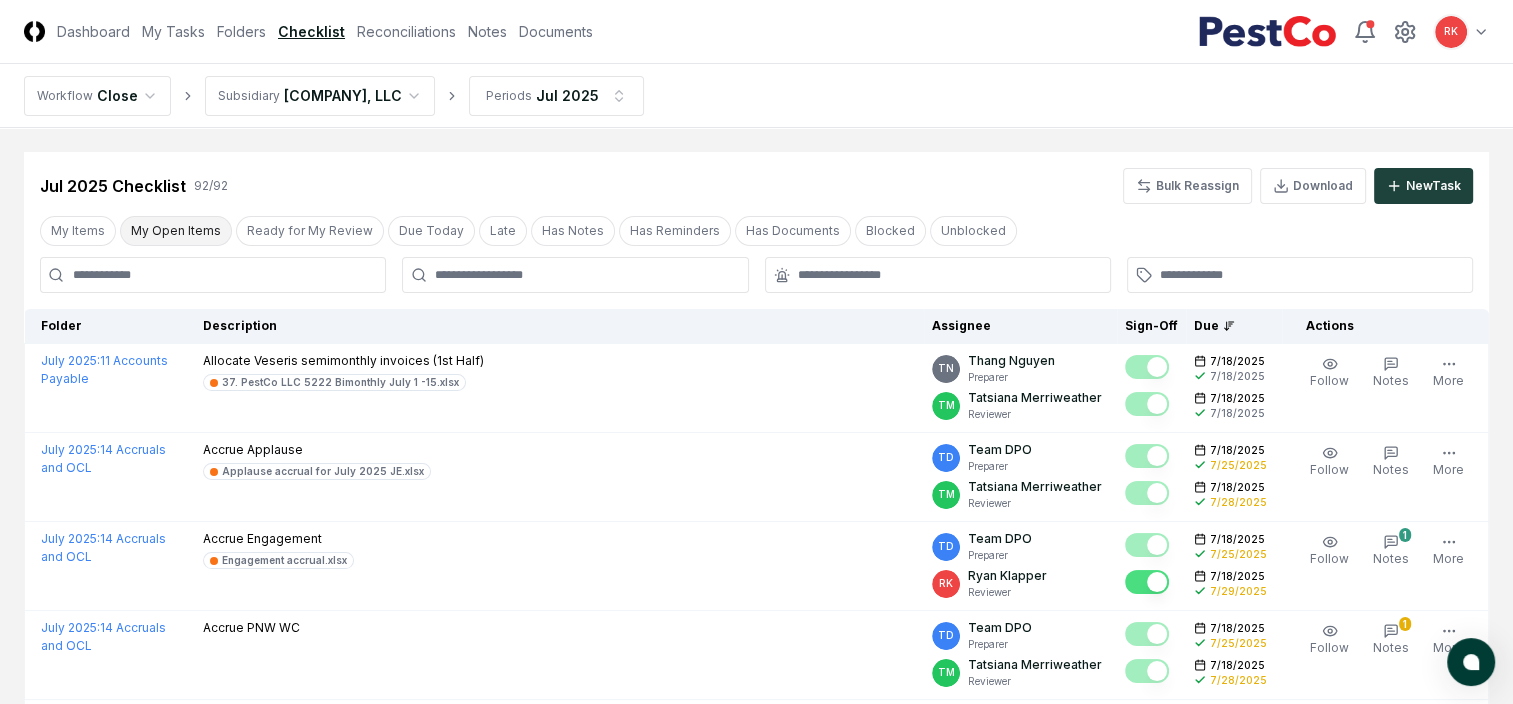 click on "My Open Items" at bounding box center (176, 231) 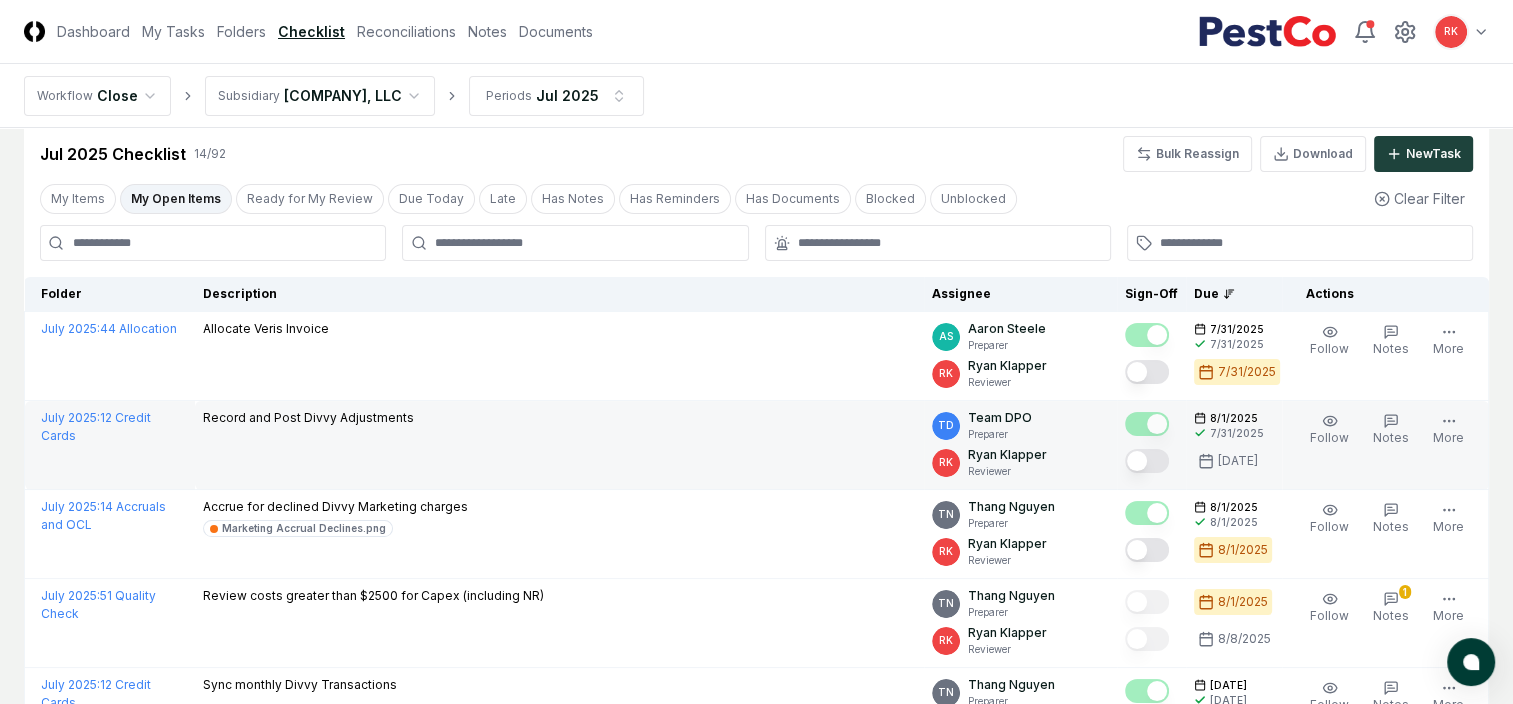 scroll, scrollTop: 32, scrollLeft: 0, axis: vertical 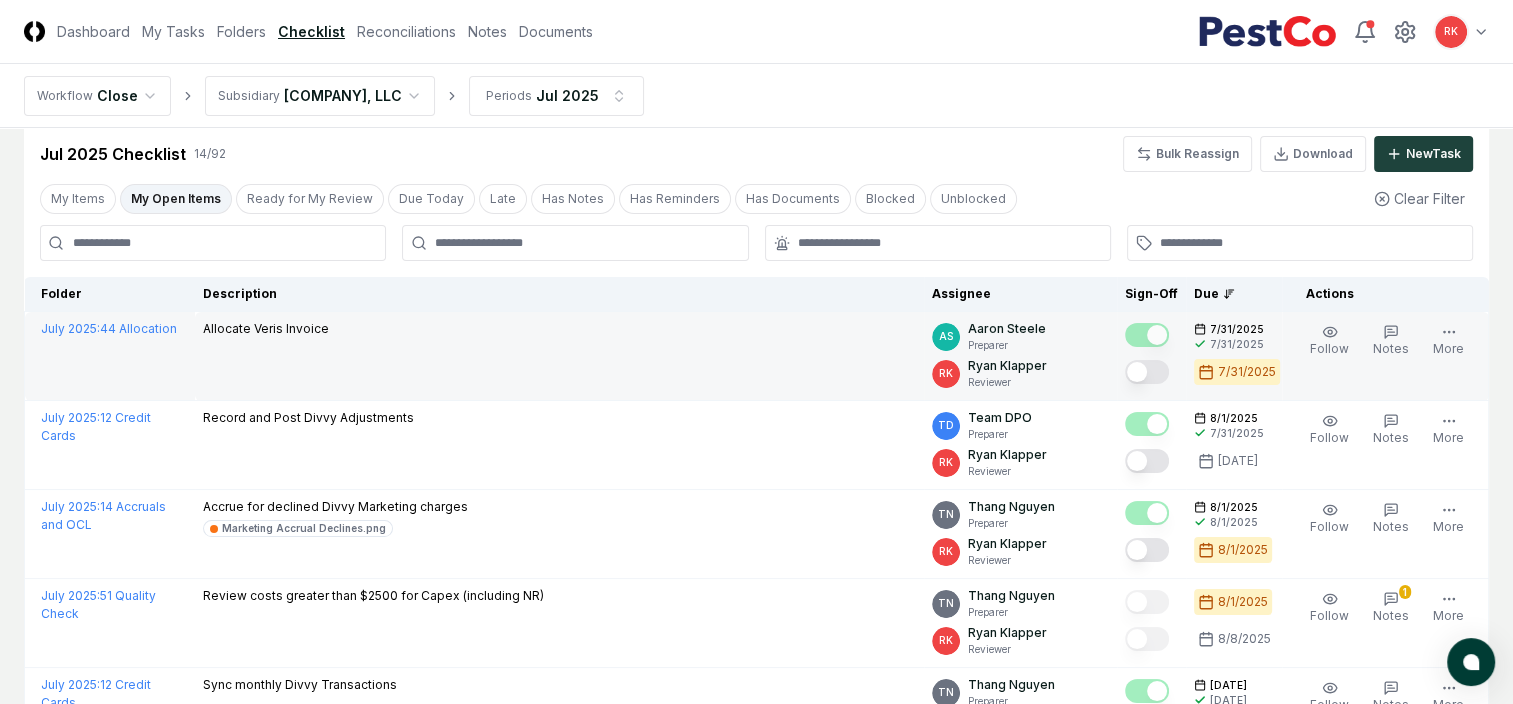 click at bounding box center (1147, 372) 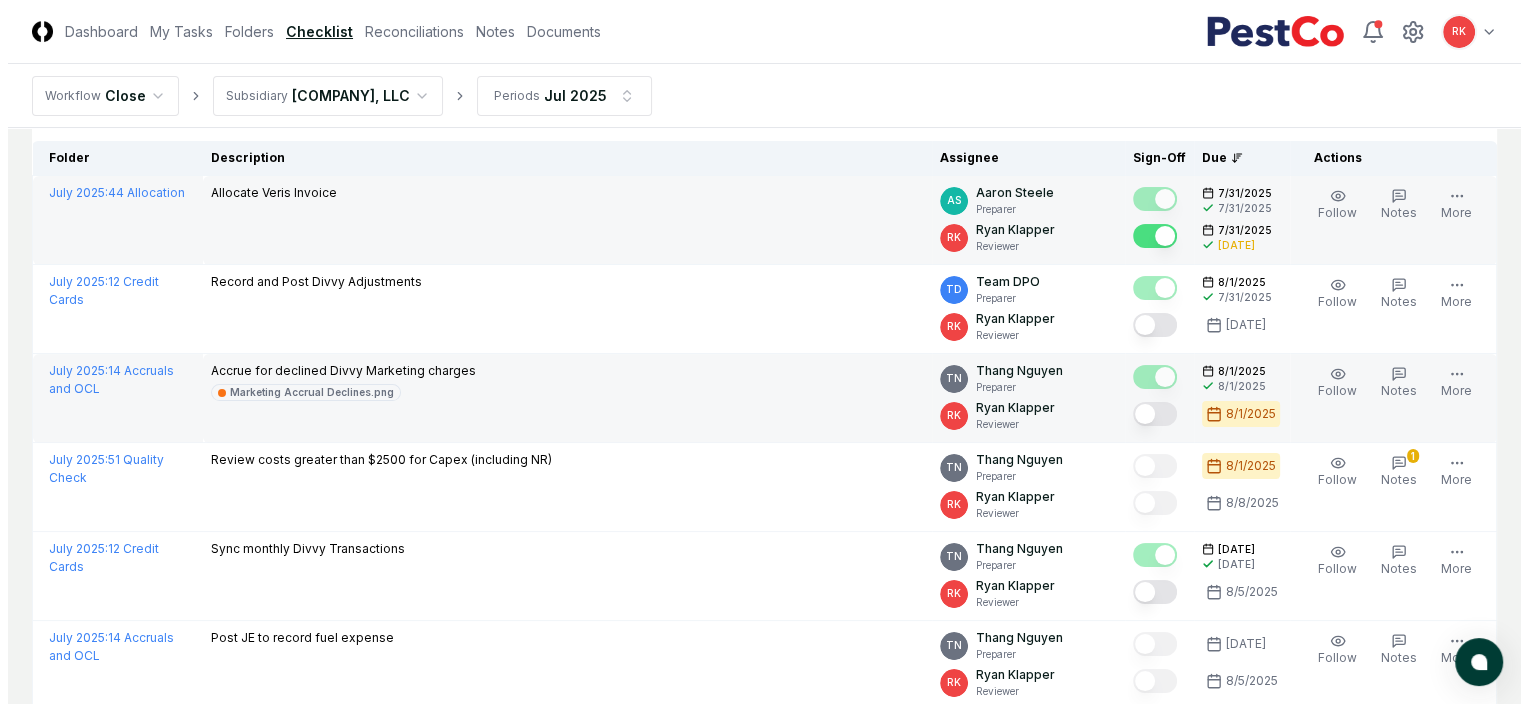 scroll, scrollTop: 168, scrollLeft: 0, axis: vertical 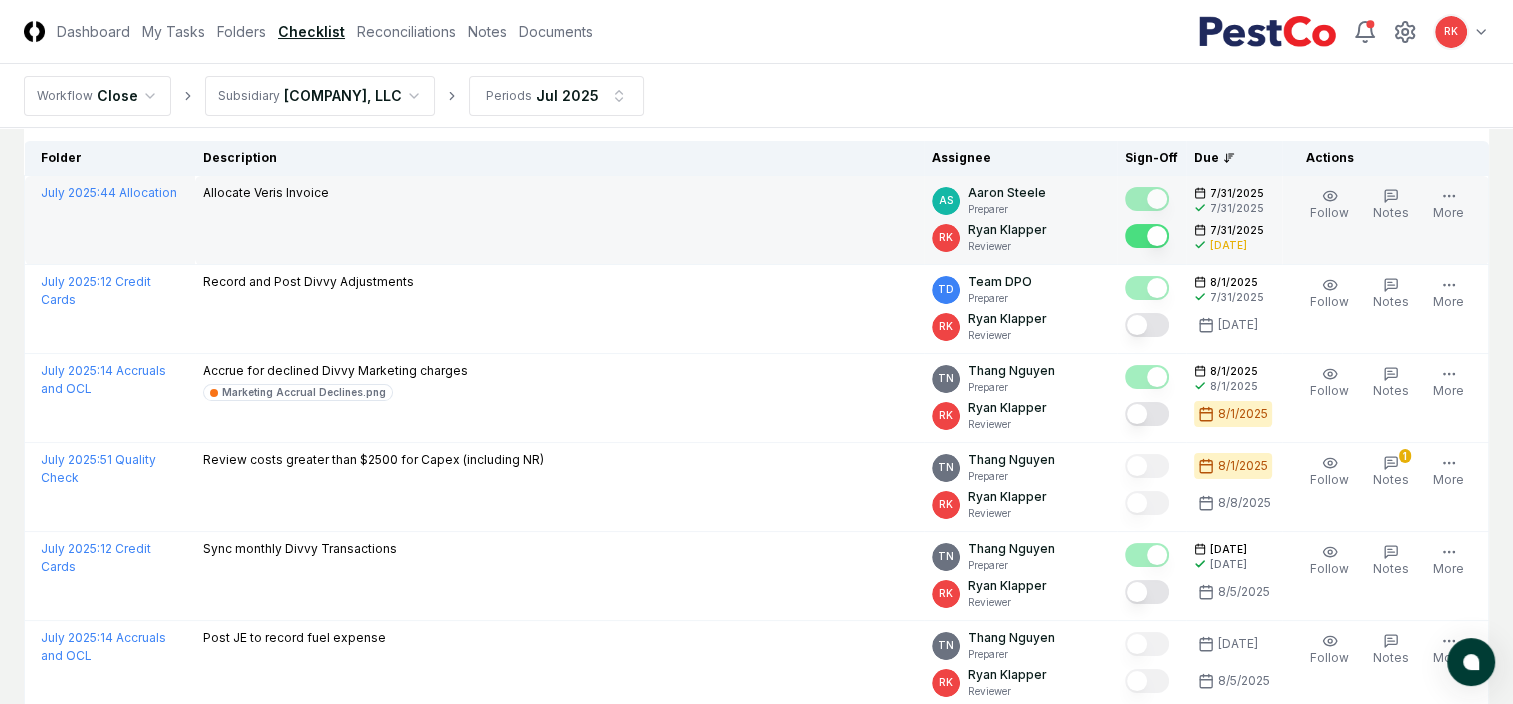 click on "7/31/2025" at bounding box center [1237, 230] 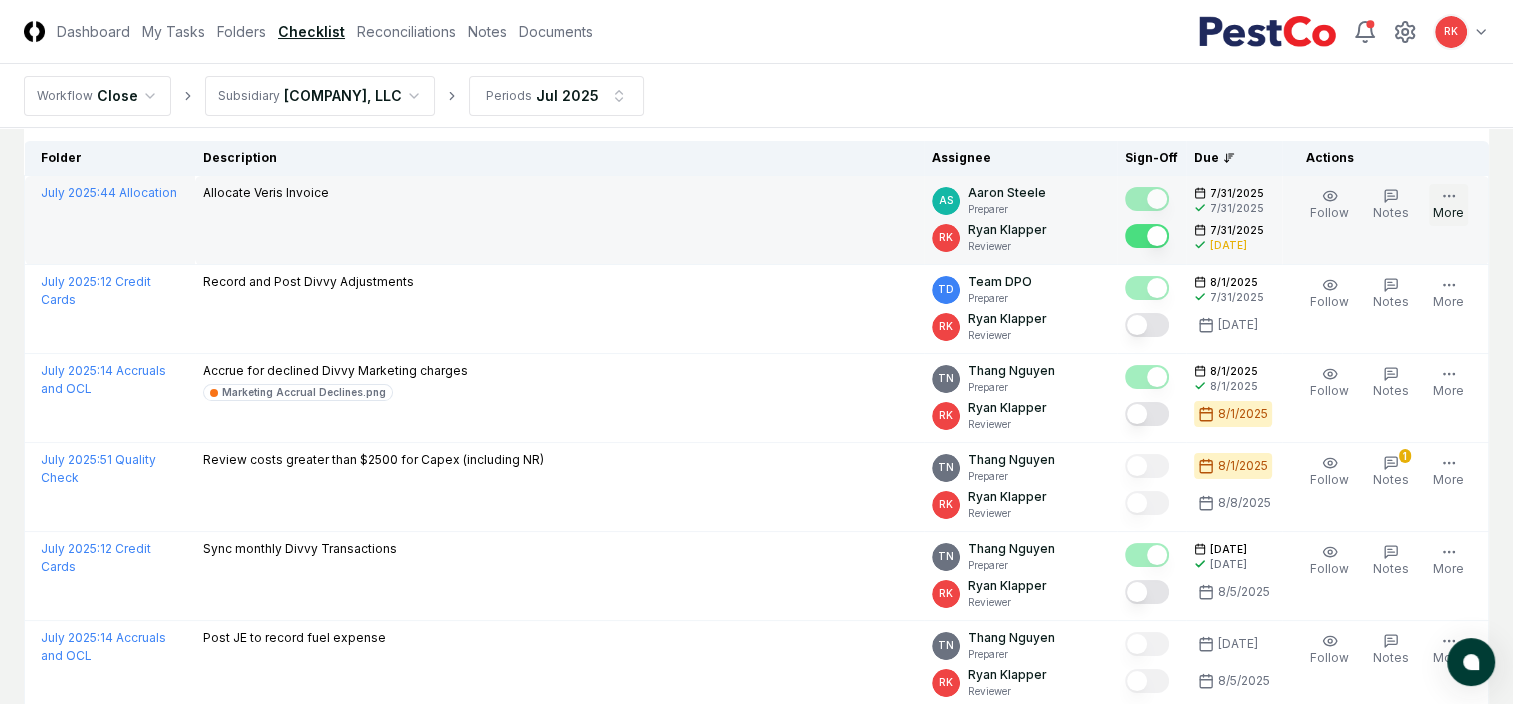 click on "More" at bounding box center [1448, 205] 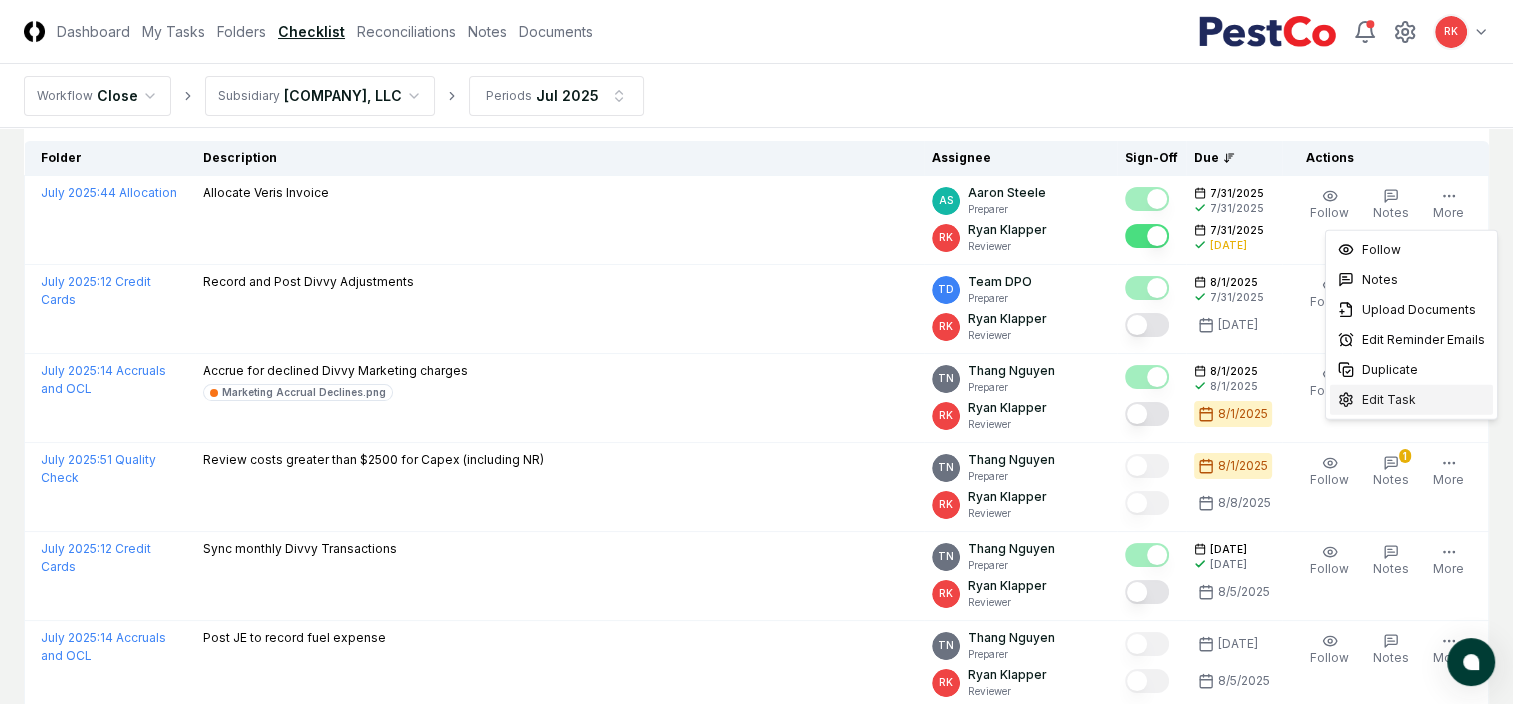 click on "Edit Task" at bounding box center [1389, 400] 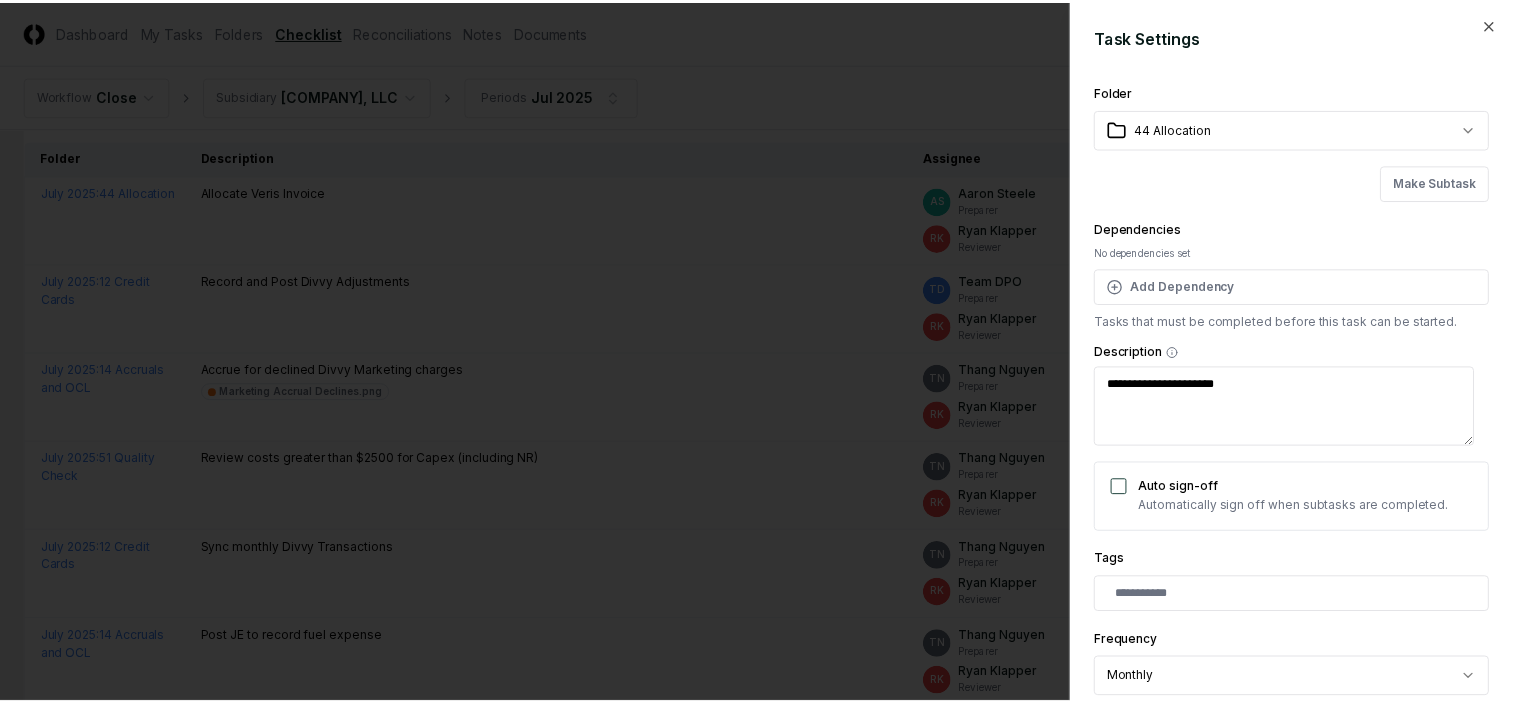 scroll, scrollTop: 380, scrollLeft: 0, axis: vertical 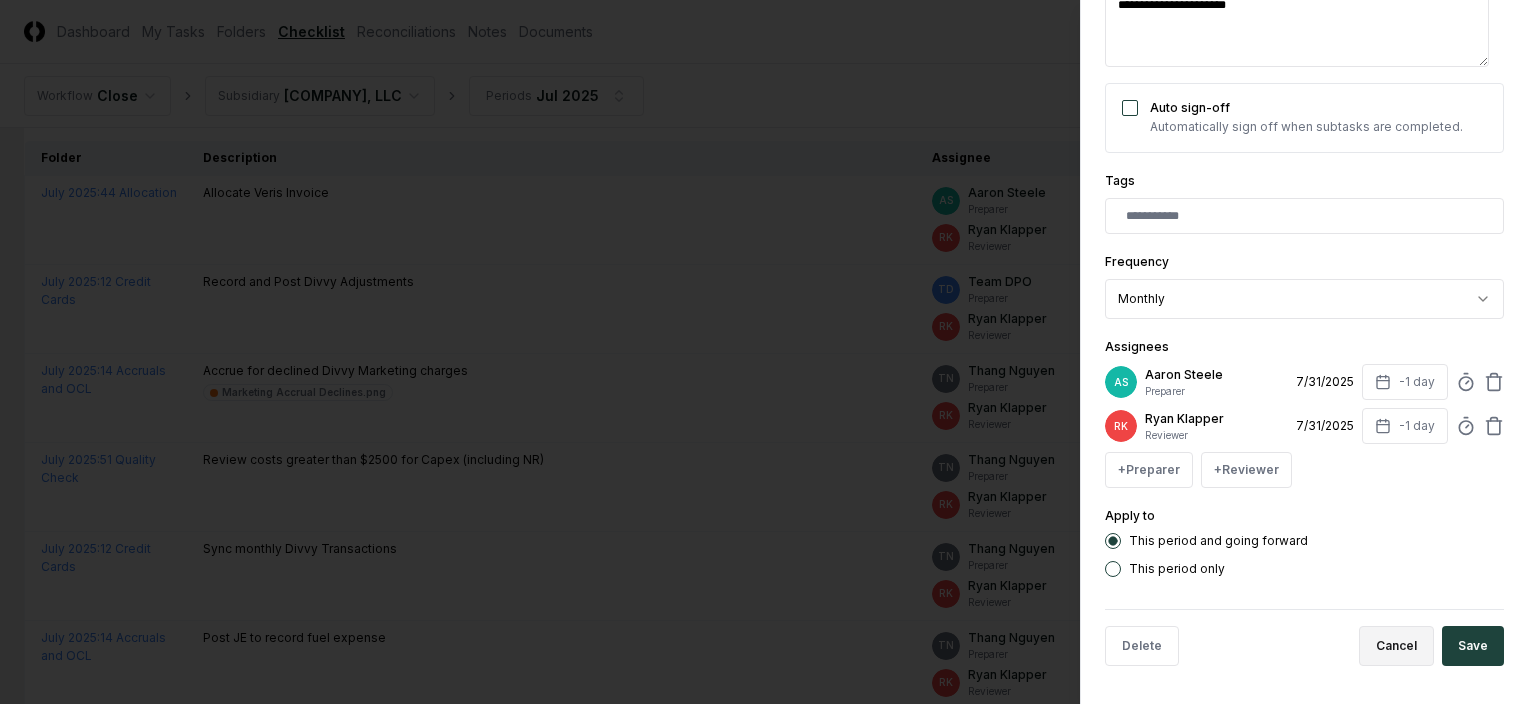 click on "Cancel" at bounding box center [1396, 646] 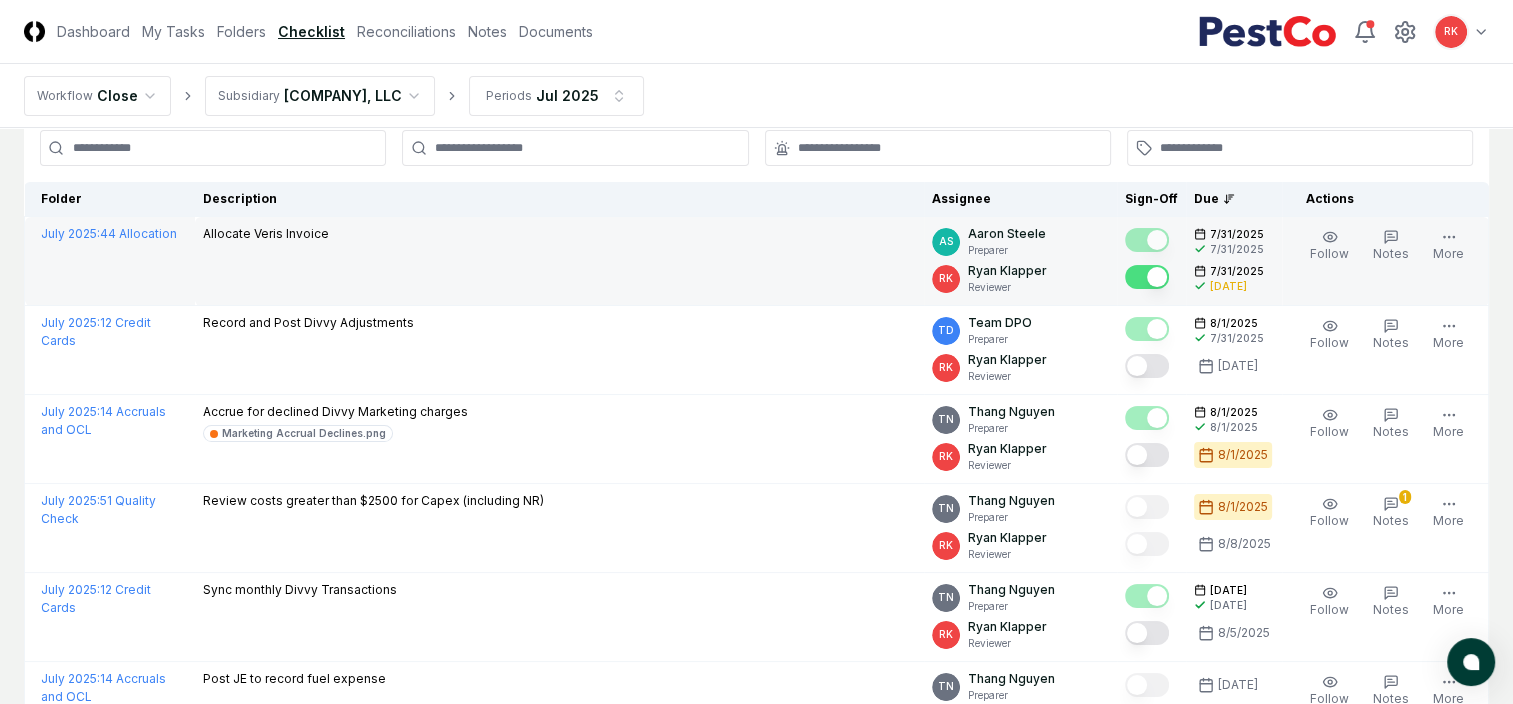 scroll, scrollTop: 125, scrollLeft: 0, axis: vertical 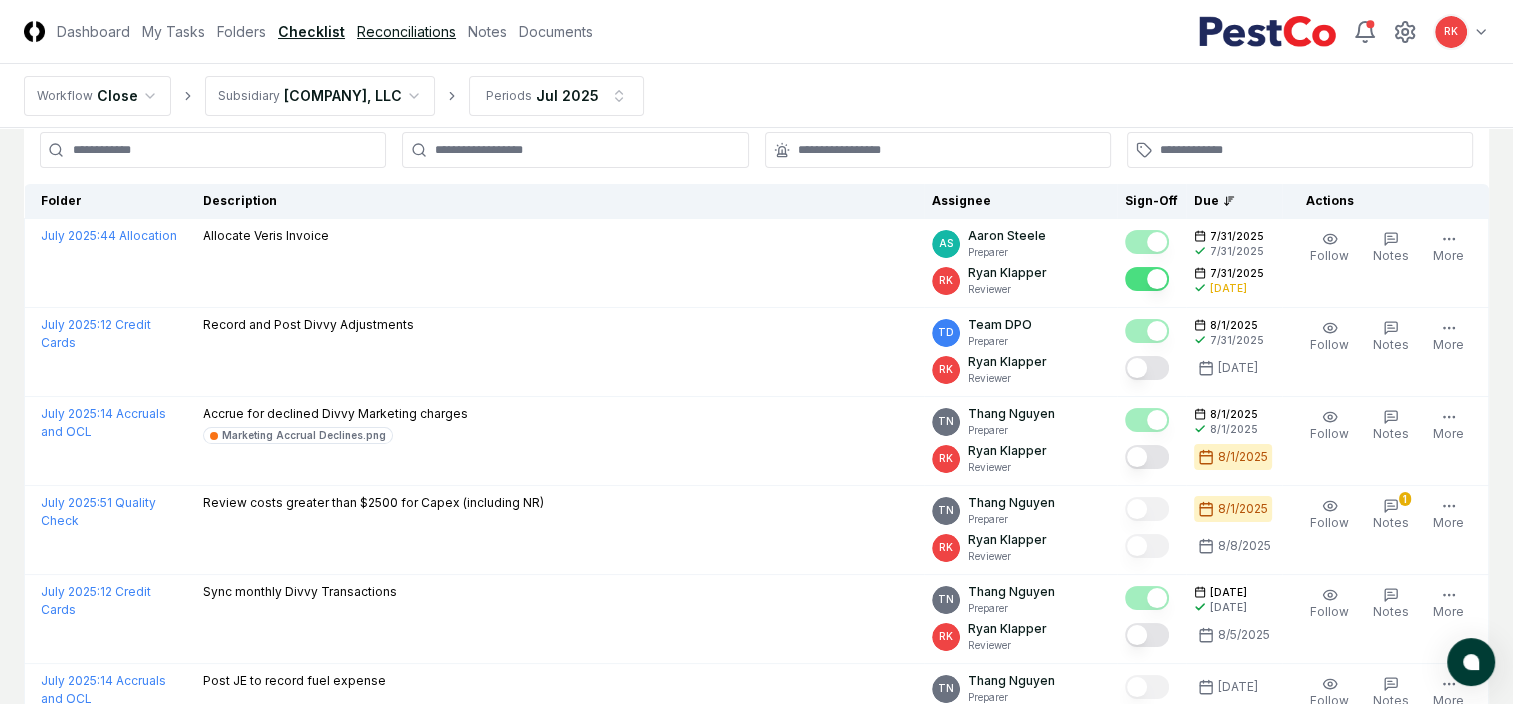 click on "Reconciliations" at bounding box center (406, 31) 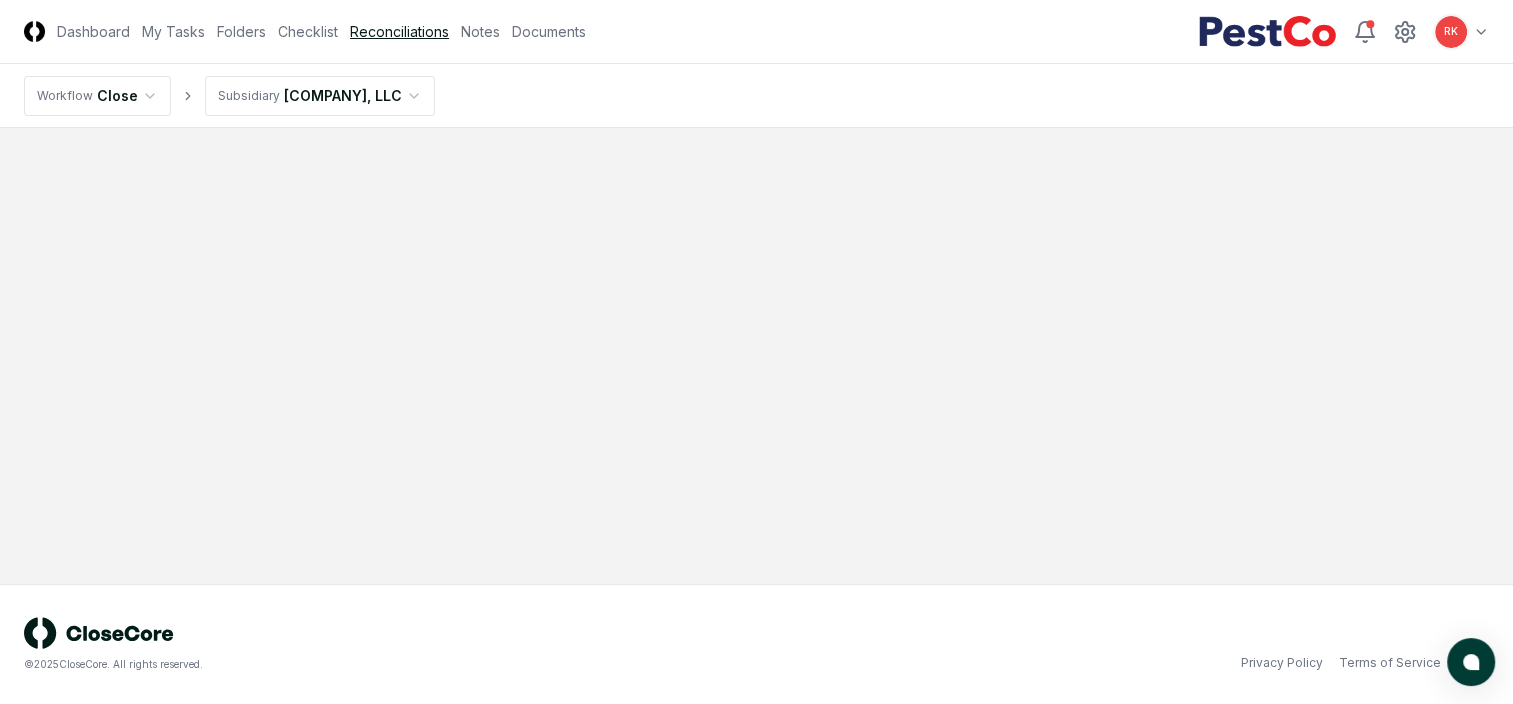 scroll, scrollTop: 0, scrollLeft: 0, axis: both 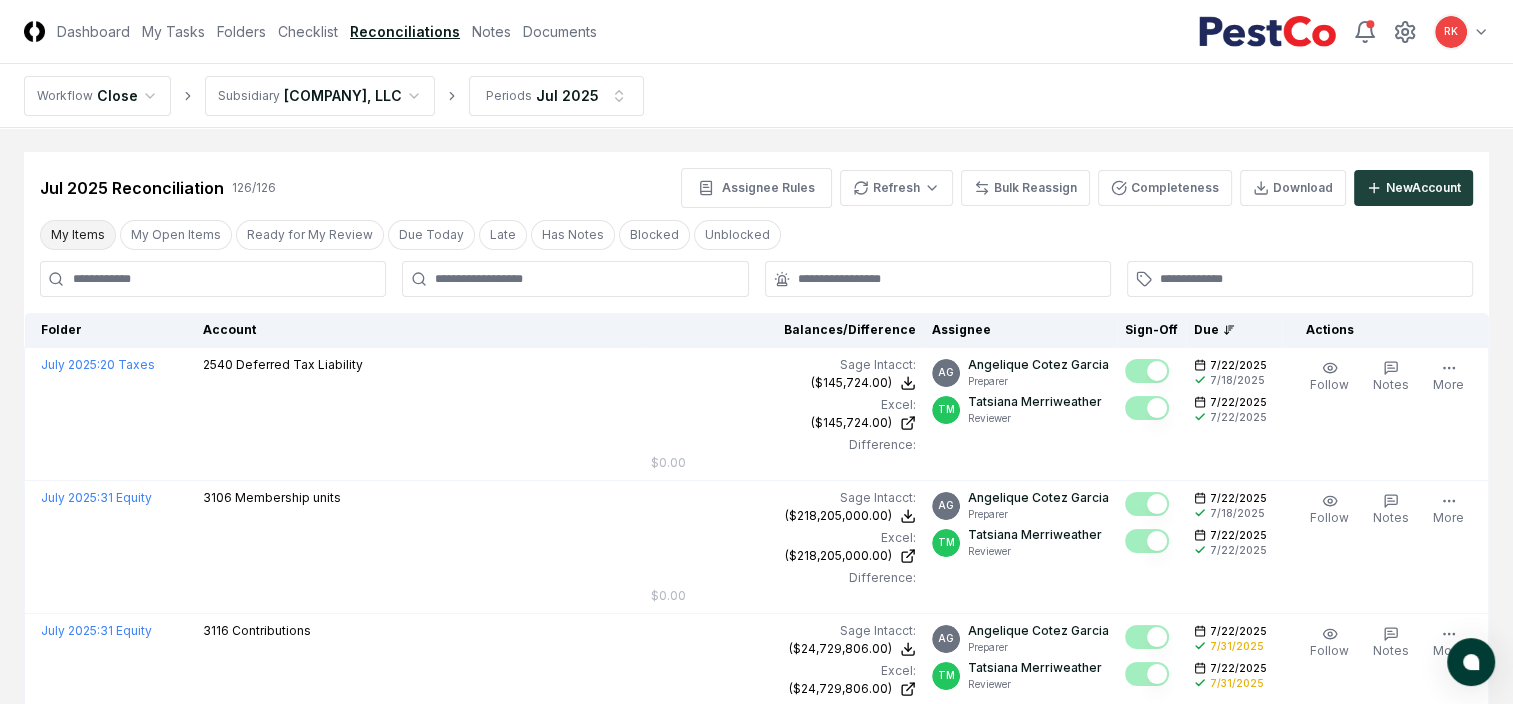 click on "My Items" at bounding box center [78, 235] 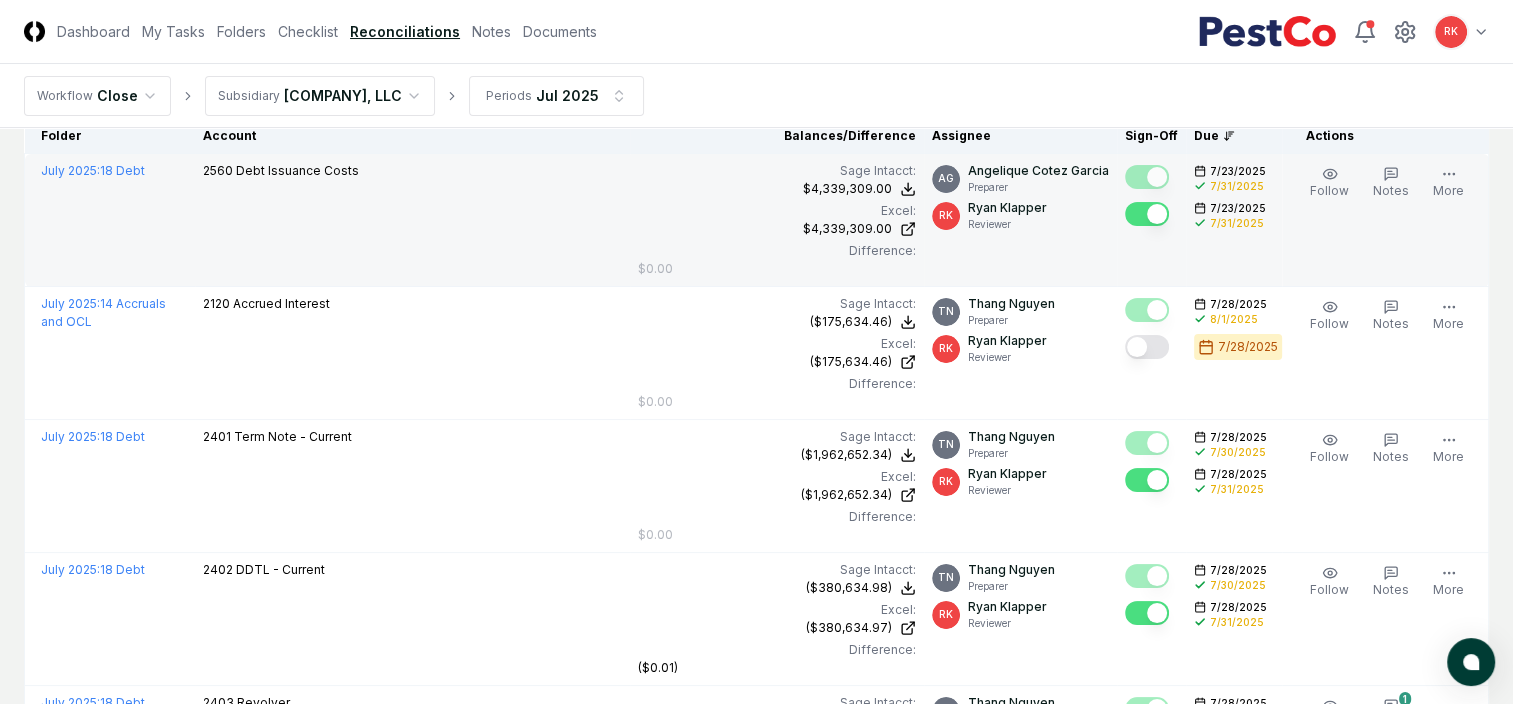 scroll, scrollTop: 240, scrollLeft: 0, axis: vertical 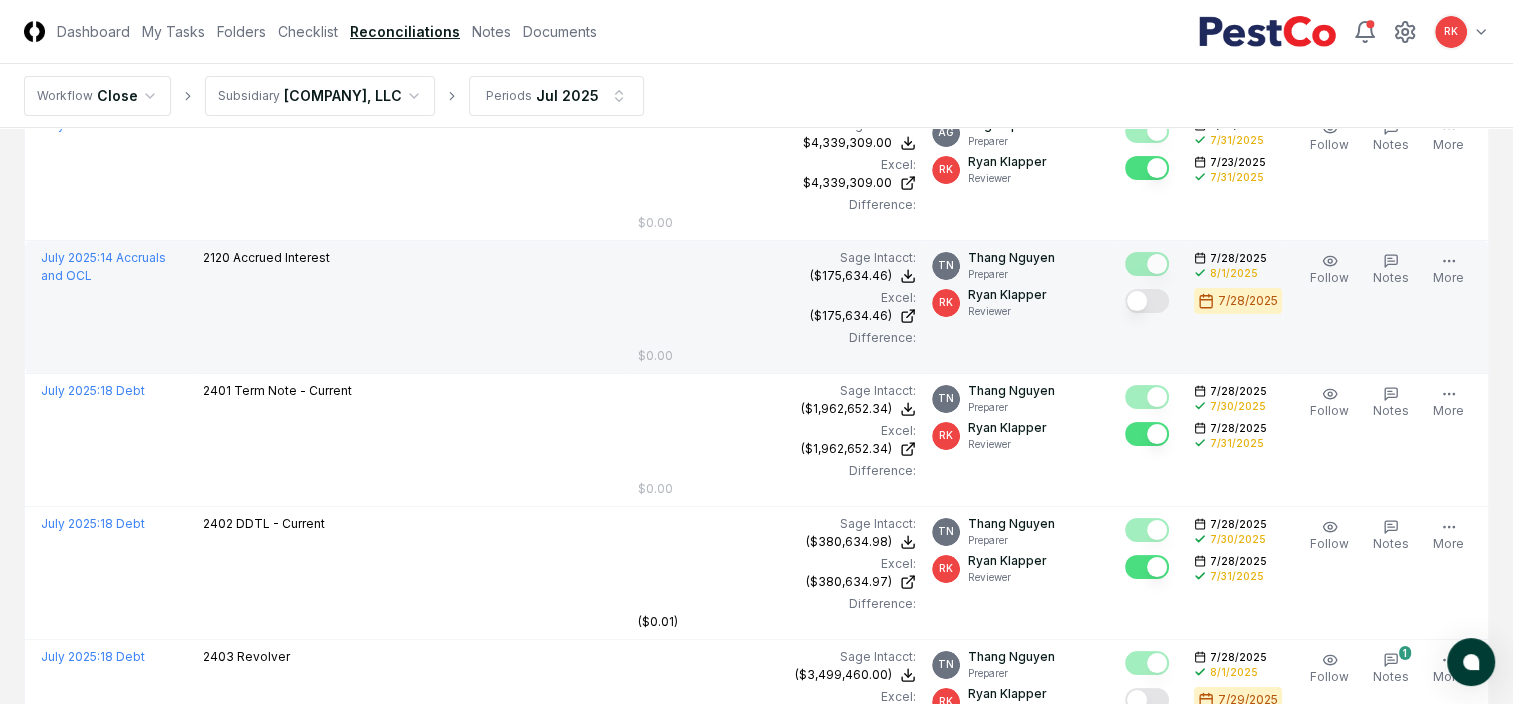click at bounding box center (1147, 301) 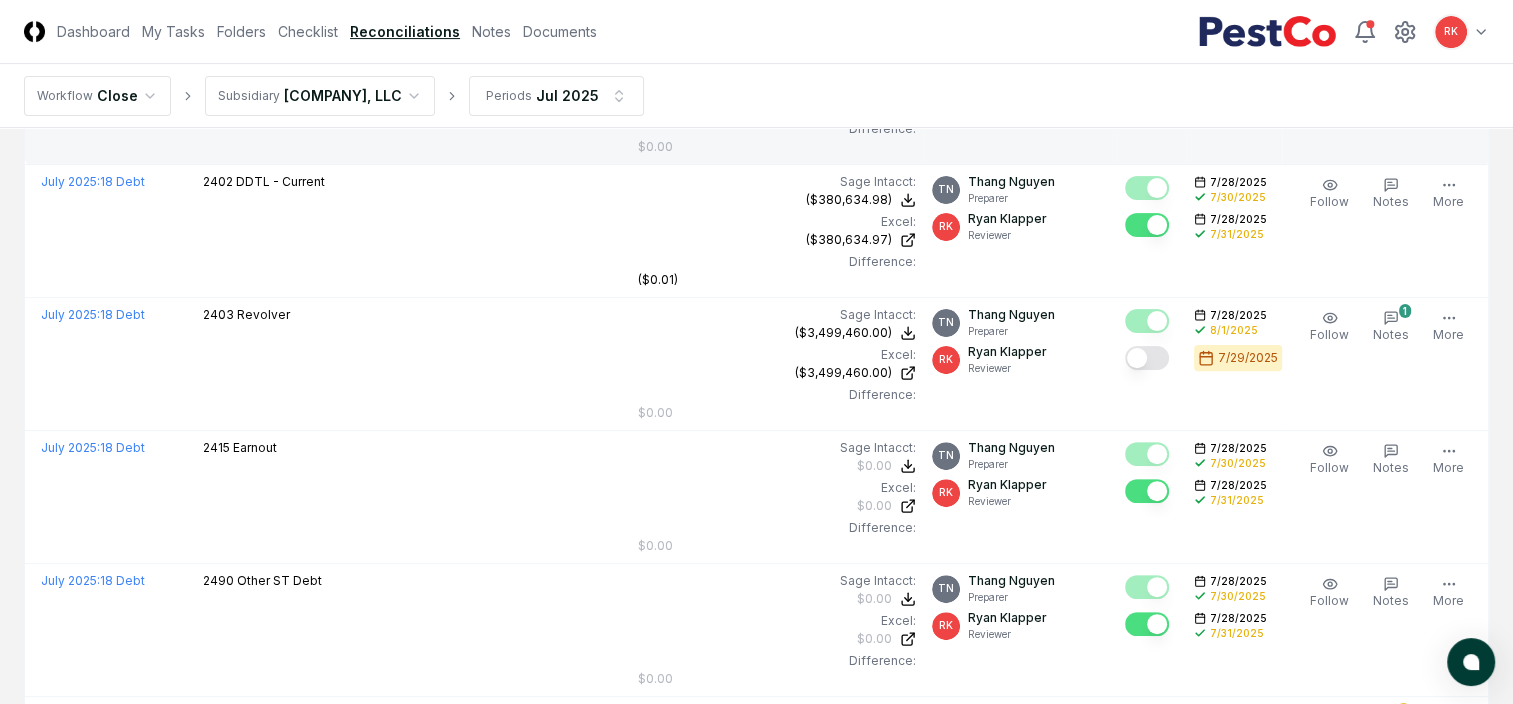 scroll, scrollTop: 580, scrollLeft: 0, axis: vertical 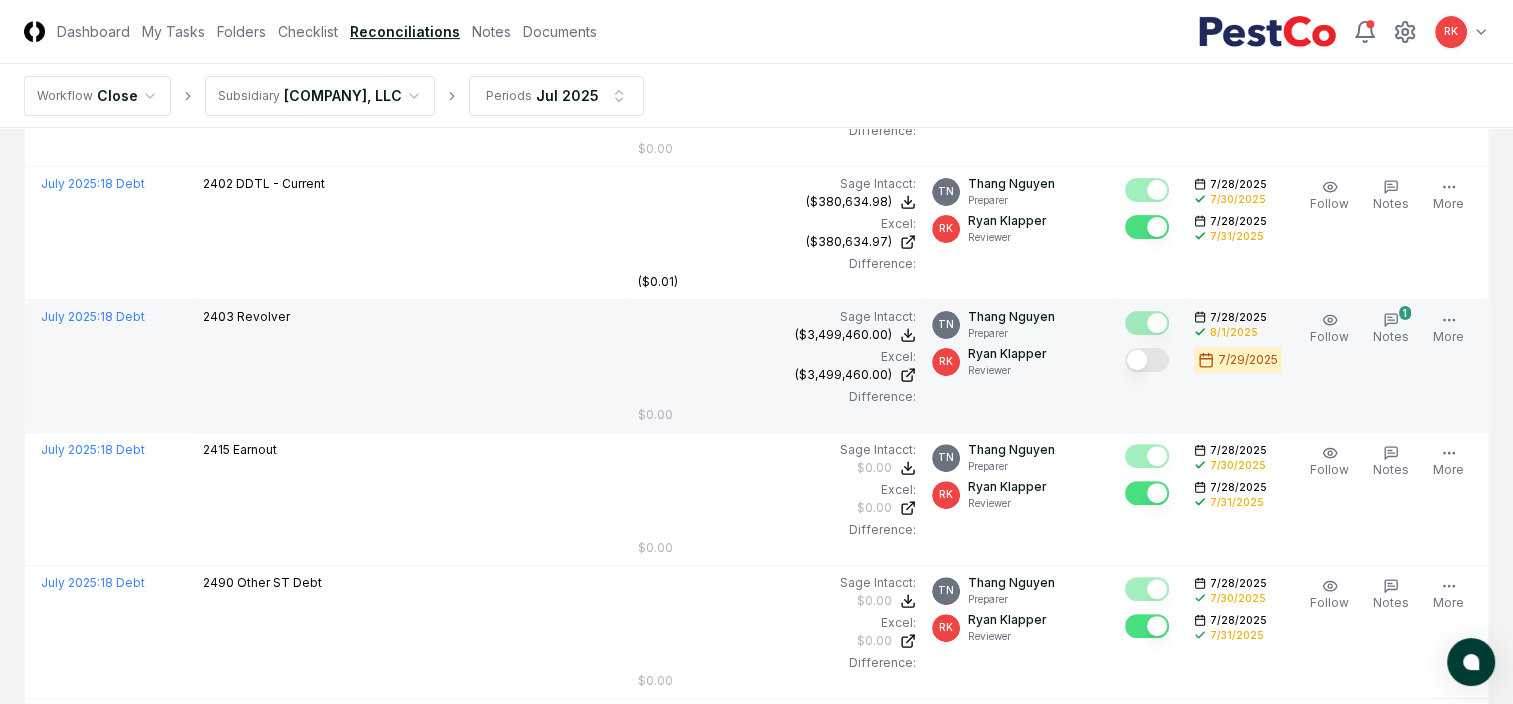 click at bounding box center [1147, 360] 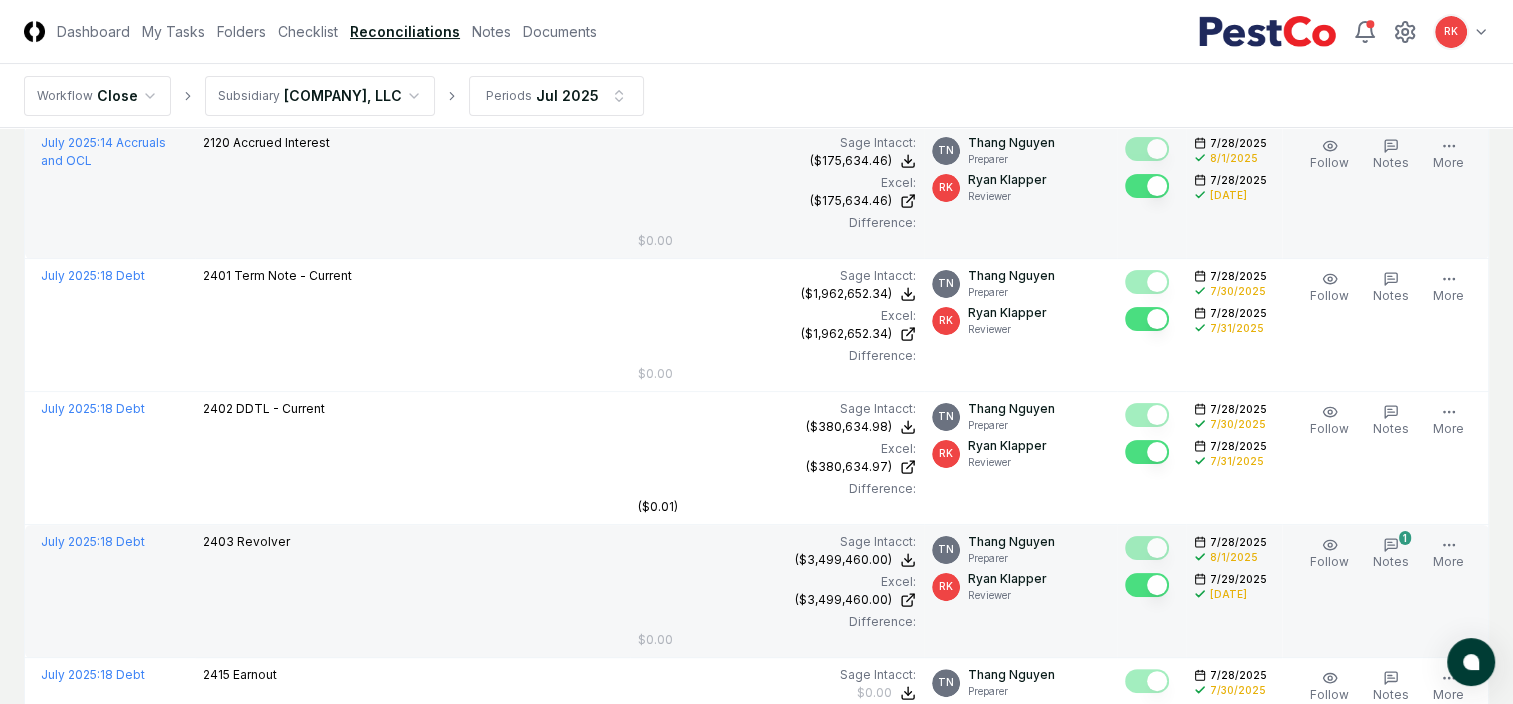 scroll, scrollTop: 0, scrollLeft: 0, axis: both 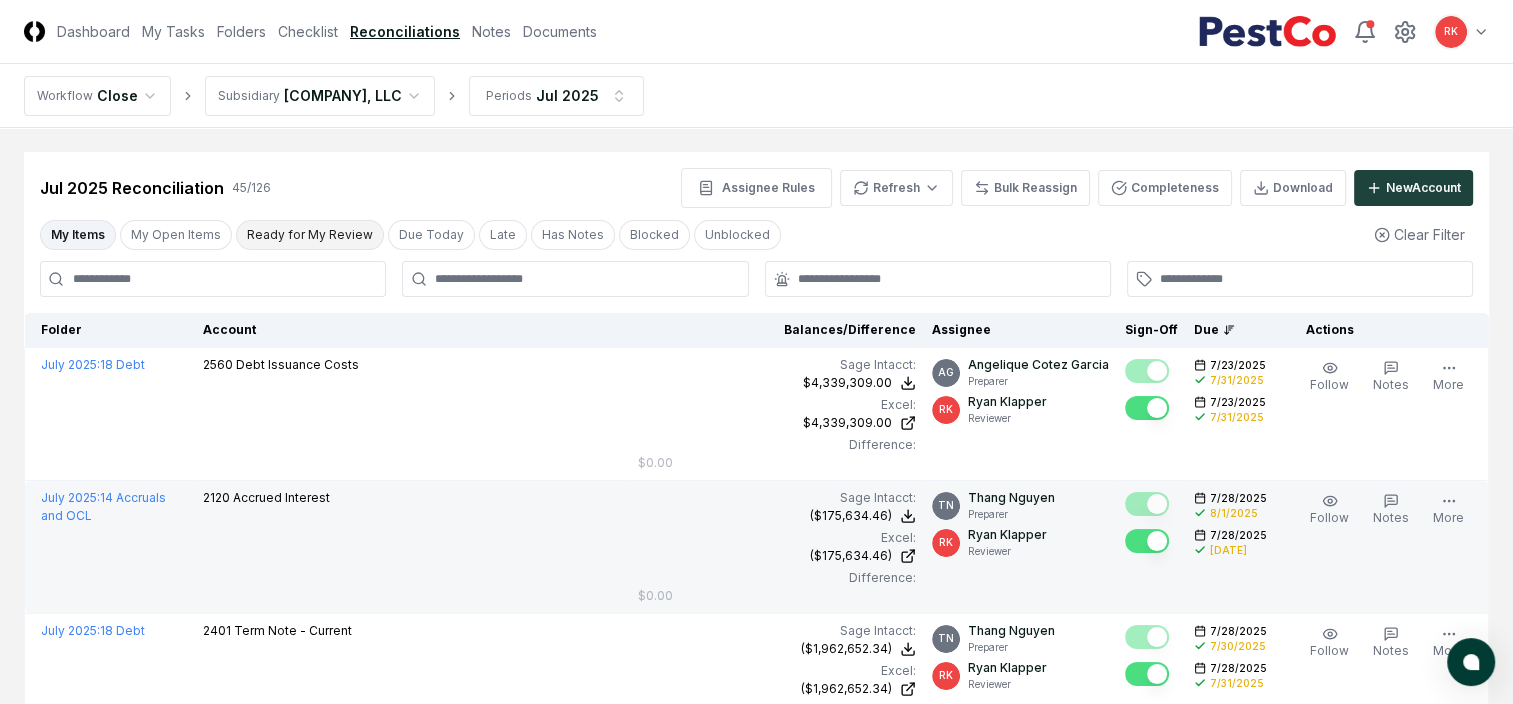 click on "Ready for My Review" at bounding box center (310, 235) 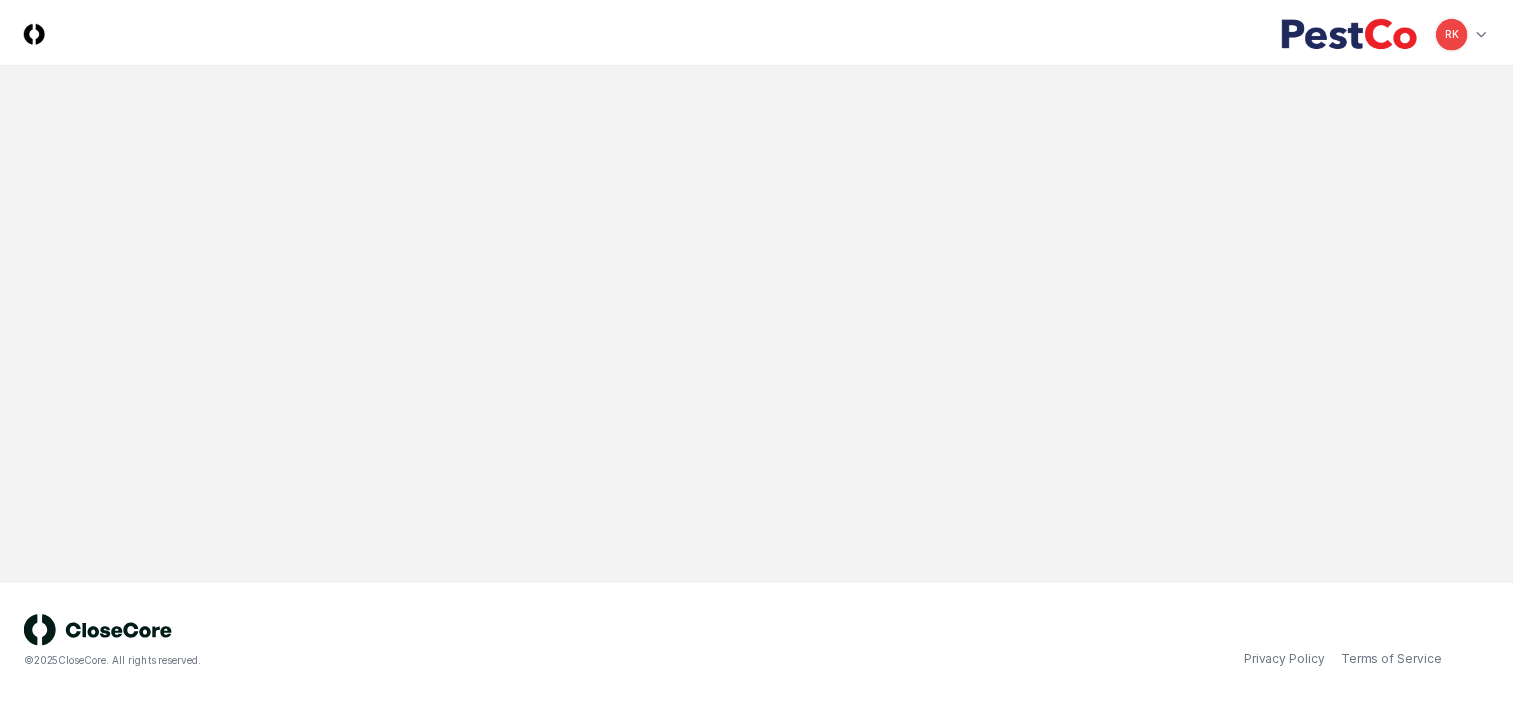 scroll, scrollTop: 0, scrollLeft: 0, axis: both 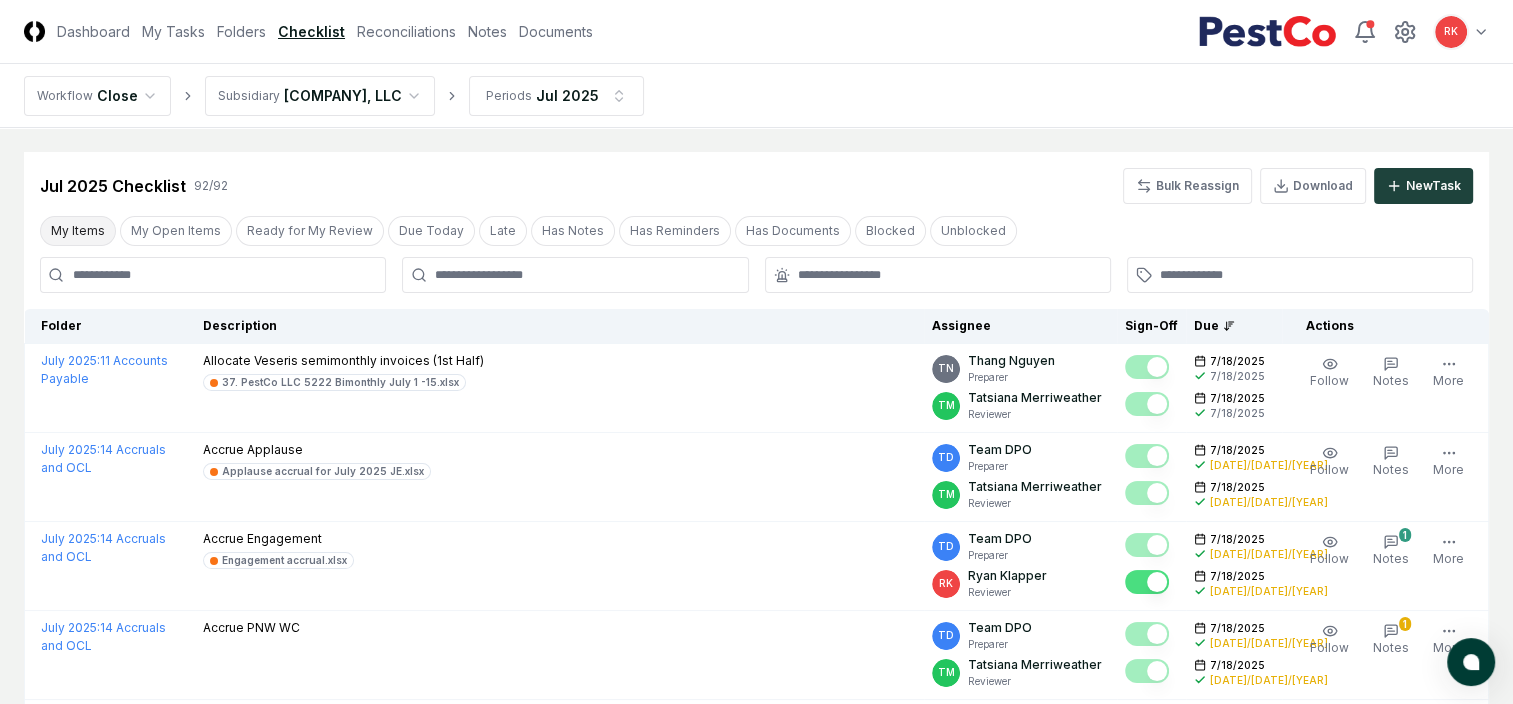 click on "My Items" at bounding box center [78, 231] 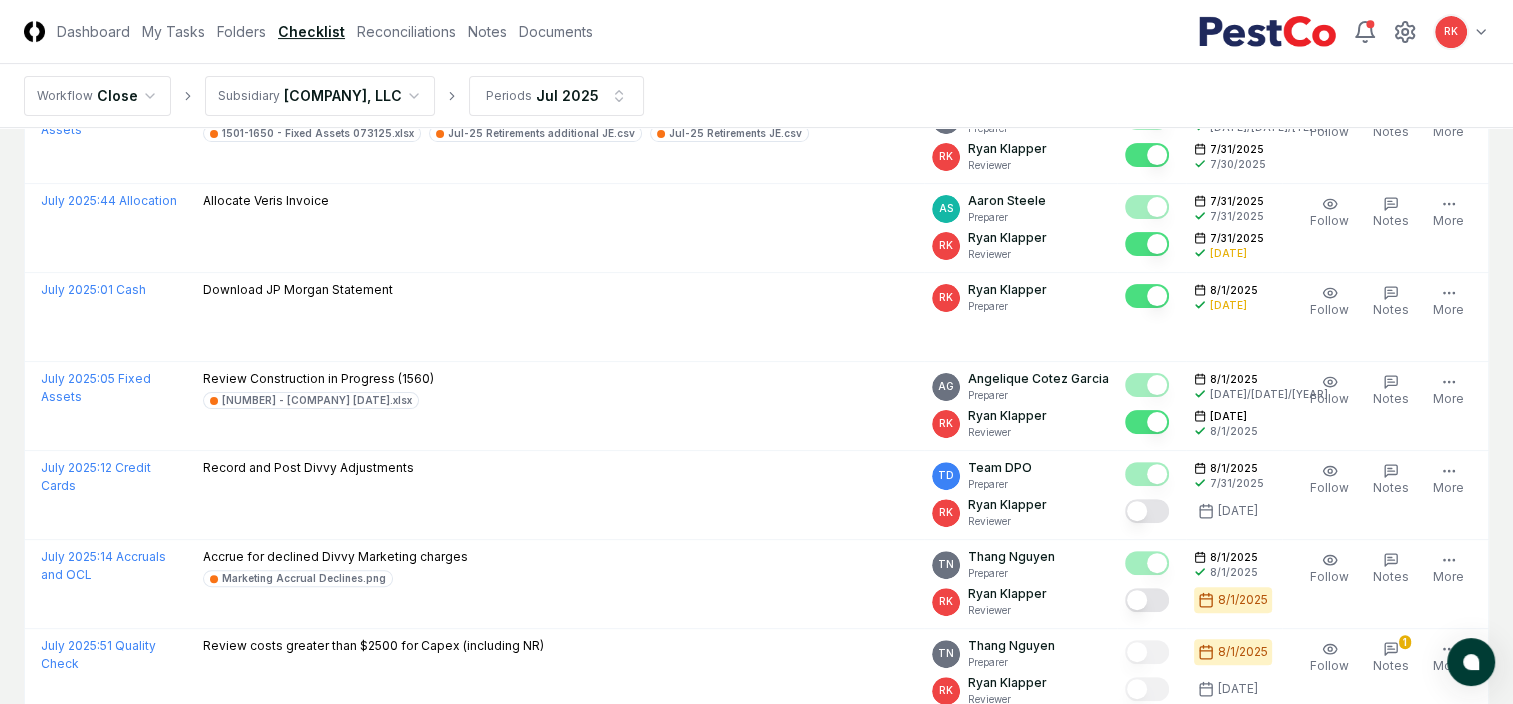 scroll, scrollTop: 0, scrollLeft: 0, axis: both 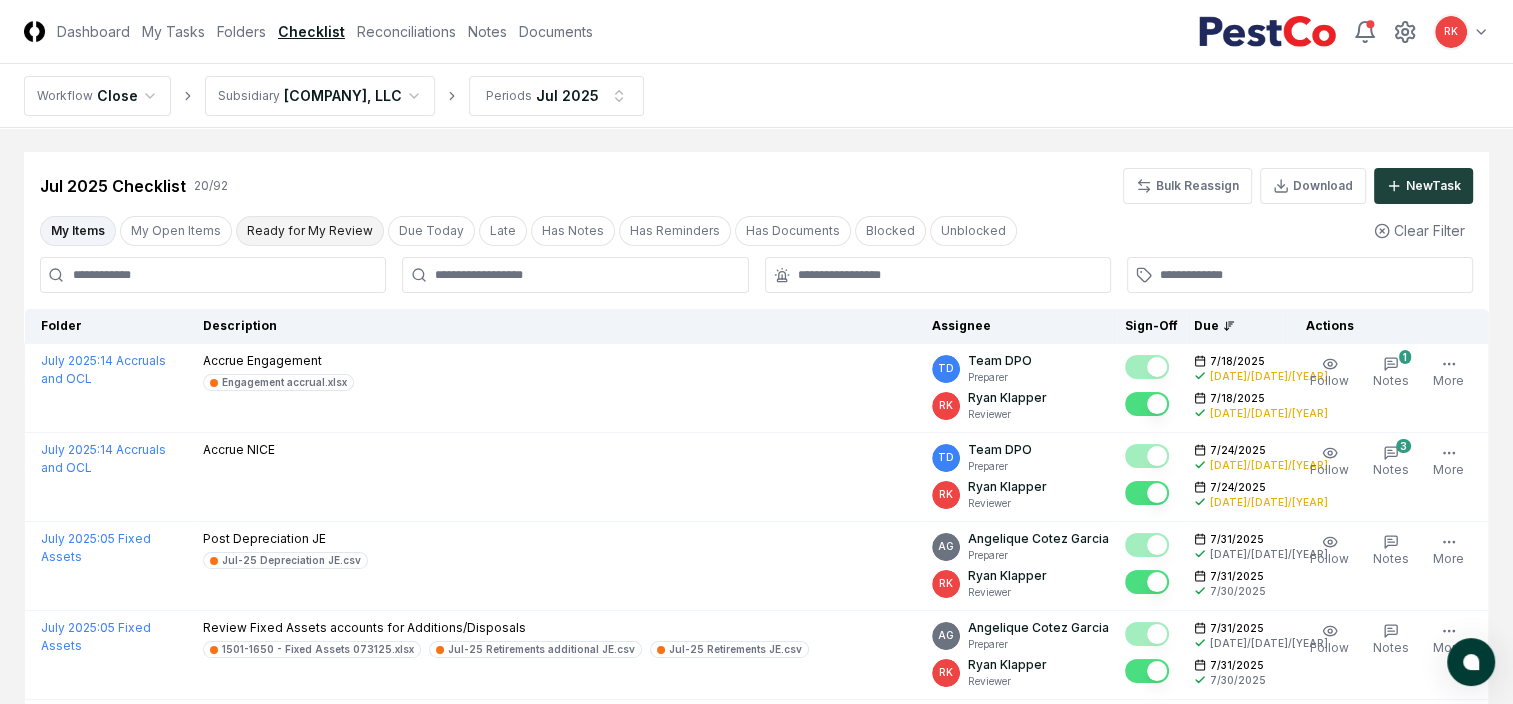 click on "Ready for My Review" at bounding box center [310, 231] 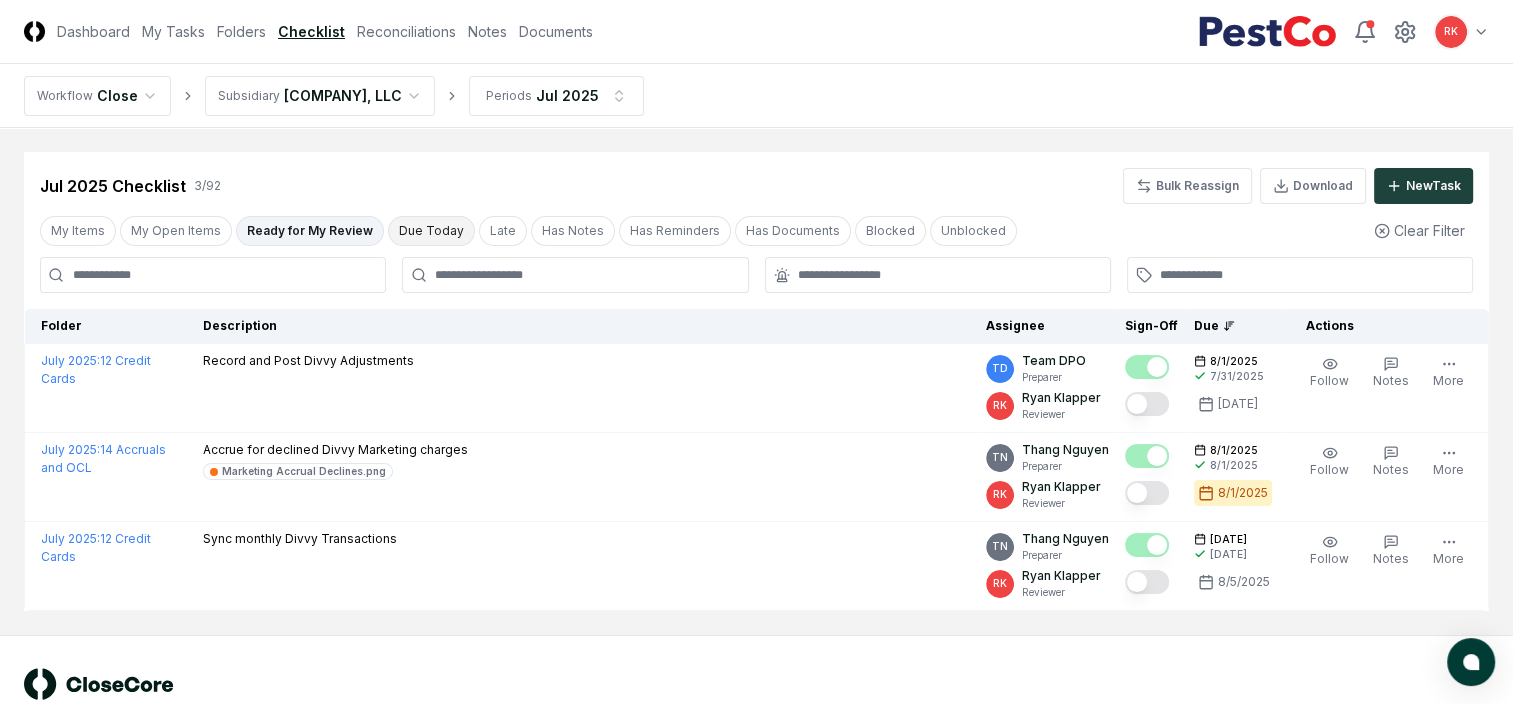 click on "Due Today" at bounding box center (431, 231) 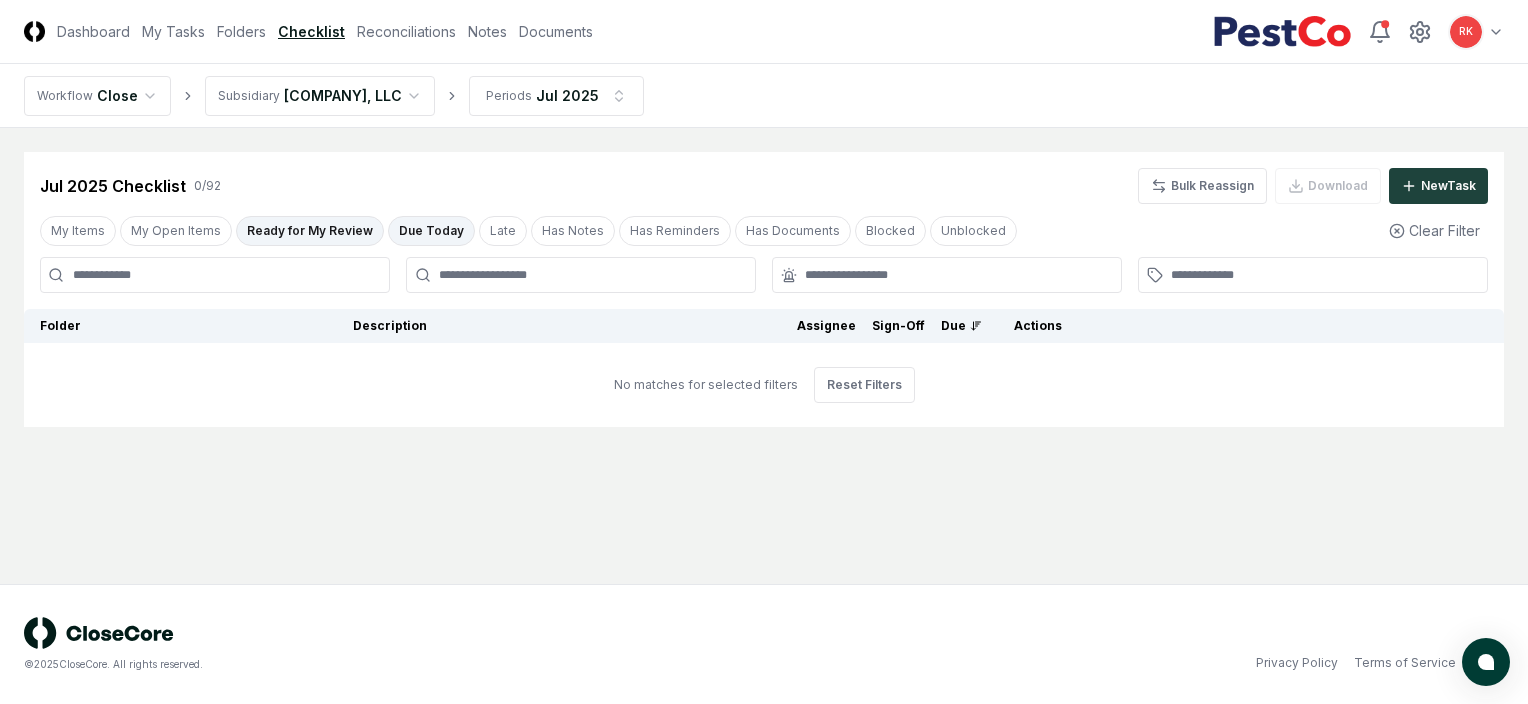 click on "Ready for My Review" at bounding box center (310, 231) 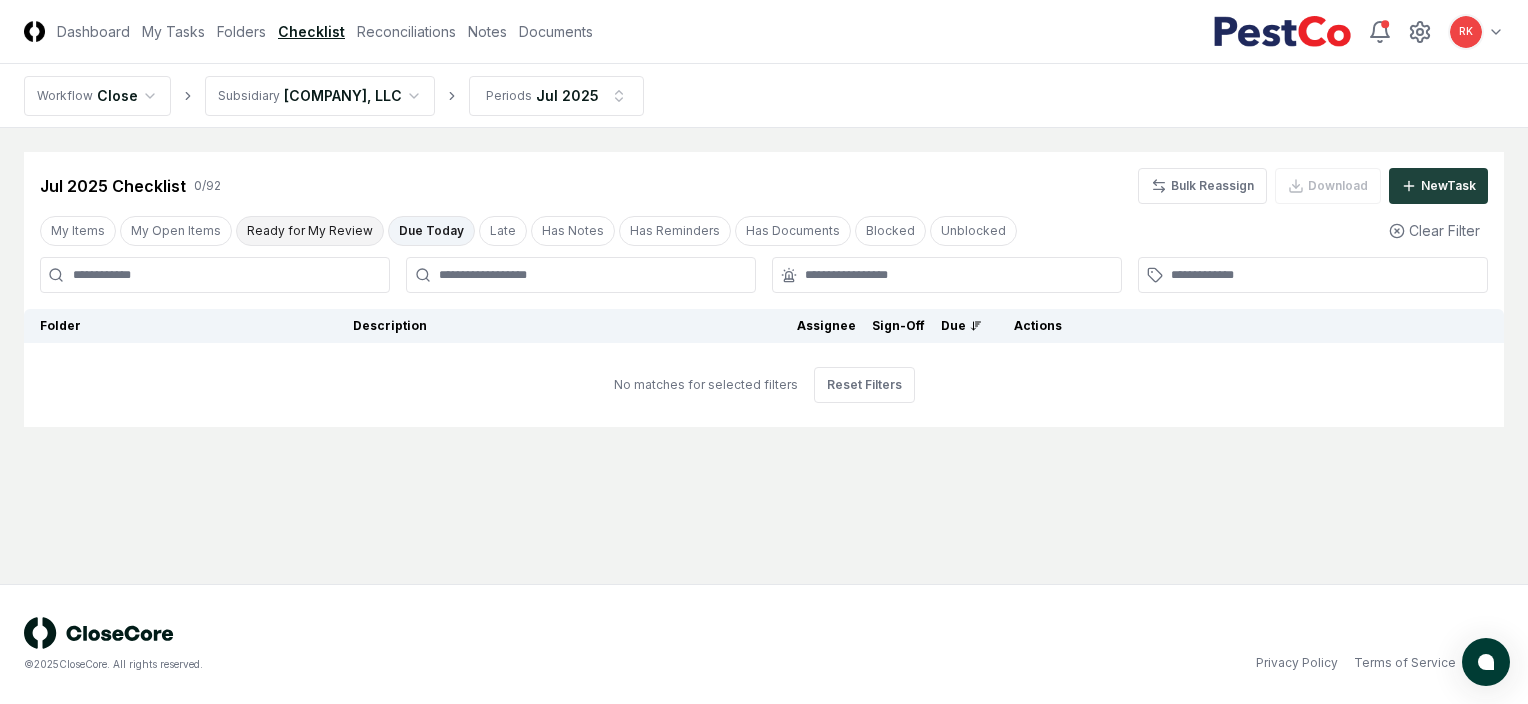 click on "Ready for My Review" at bounding box center (310, 231) 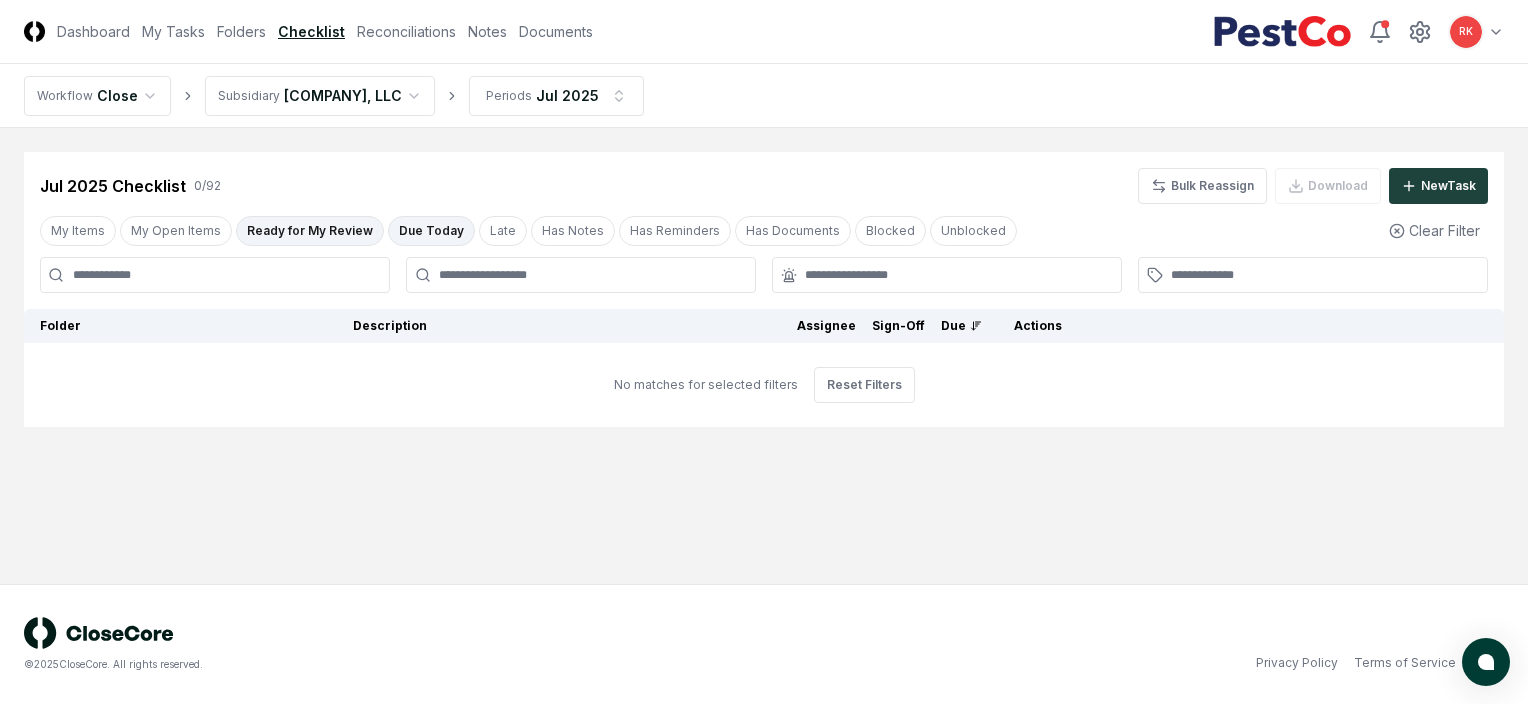 click on "Due Today" at bounding box center [431, 231] 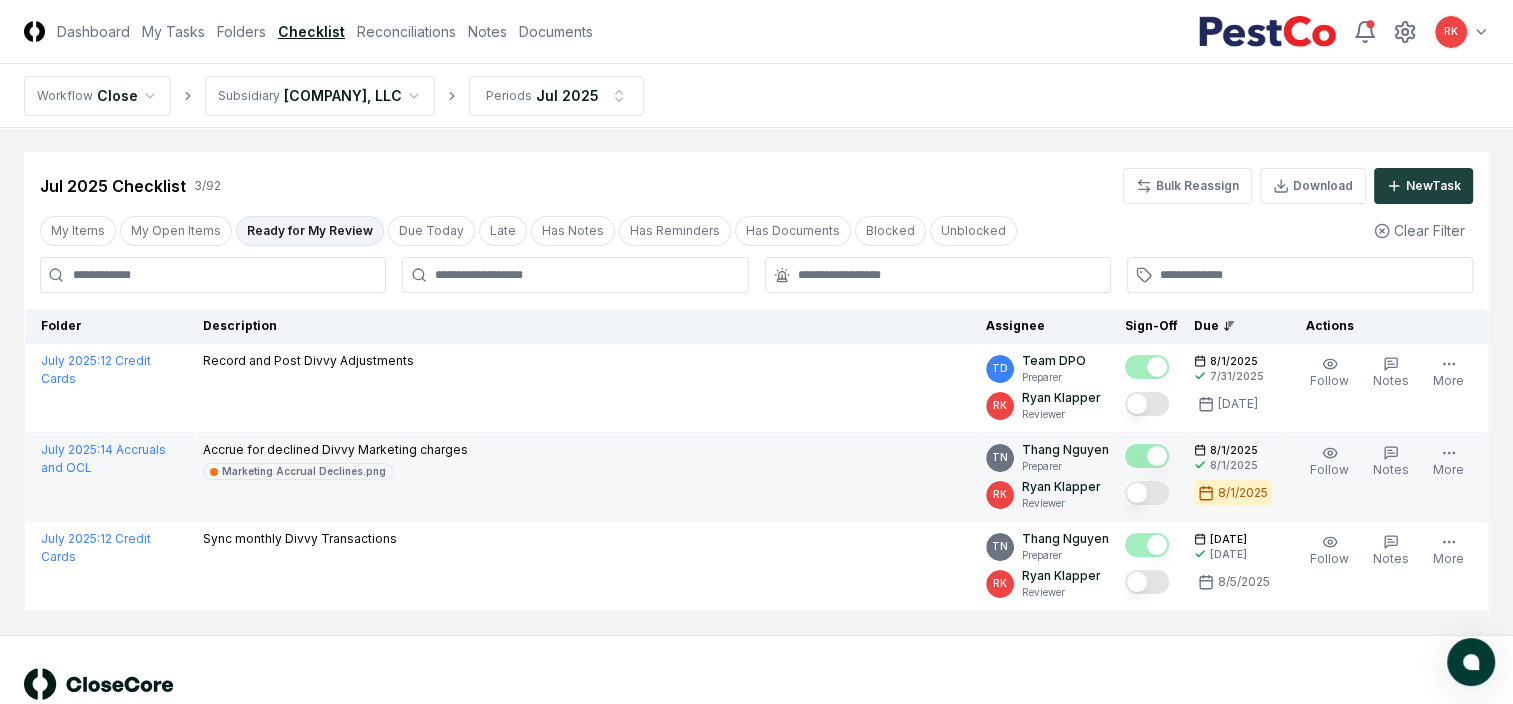 scroll, scrollTop: 50, scrollLeft: 0, axis: vertical 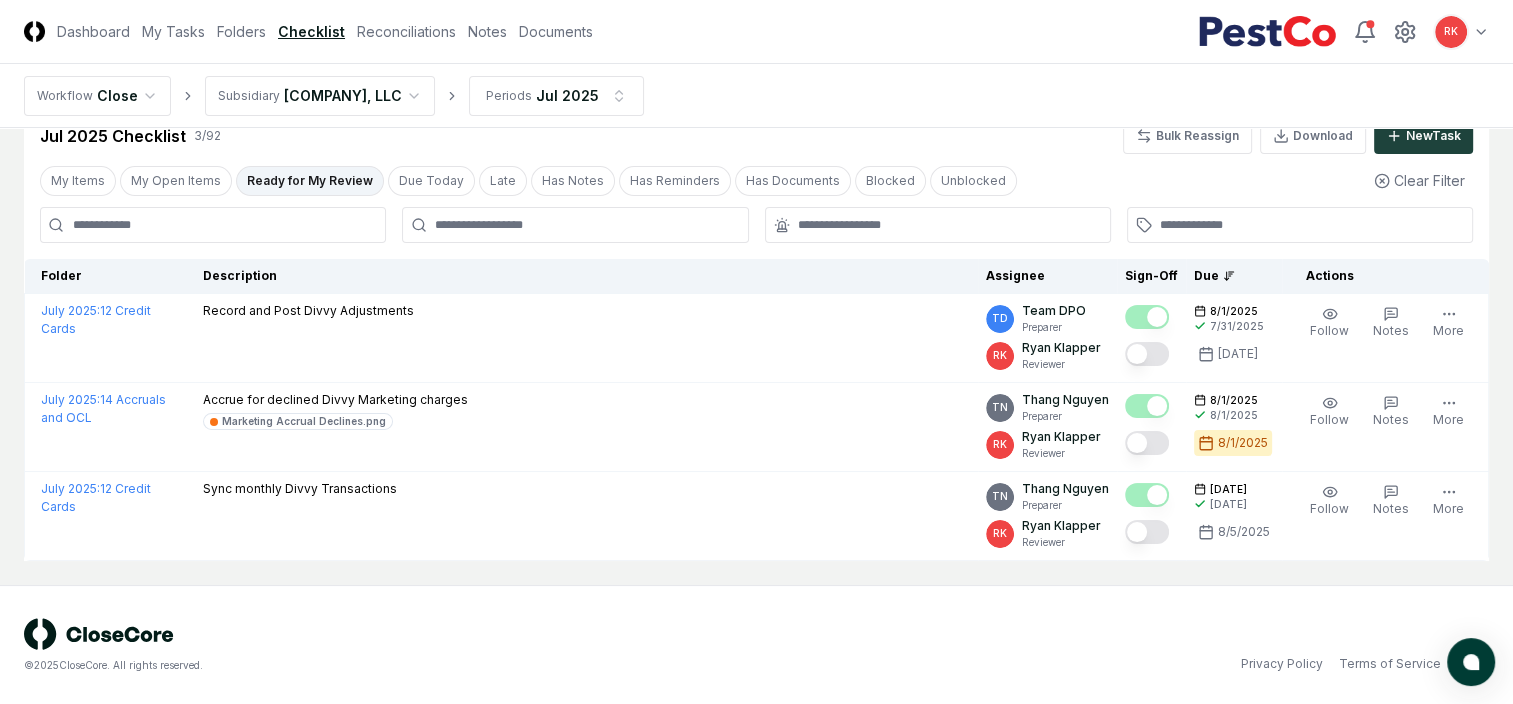 click on "Ready for My Review" at bounding box center (310, 181) 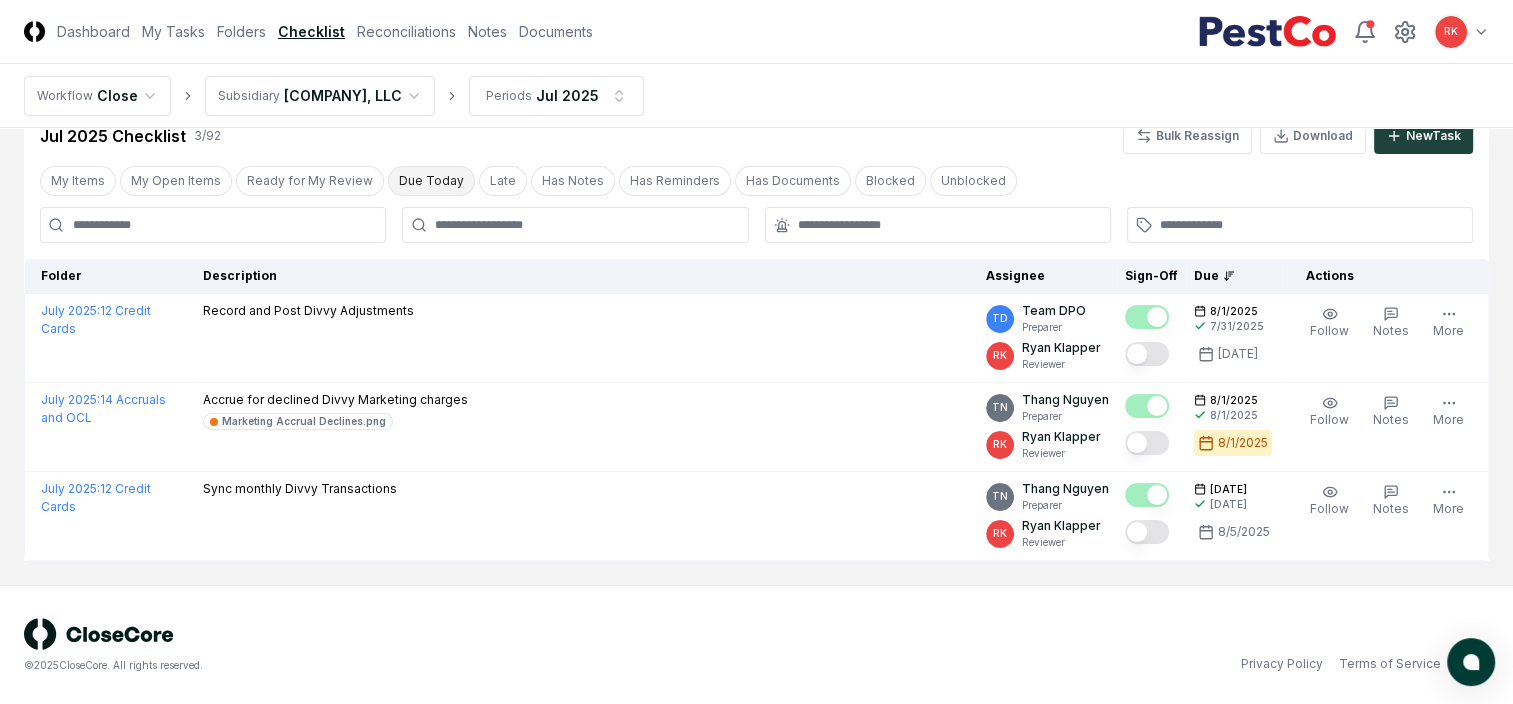 click on "Due Today" at bounding box center (431, 181) 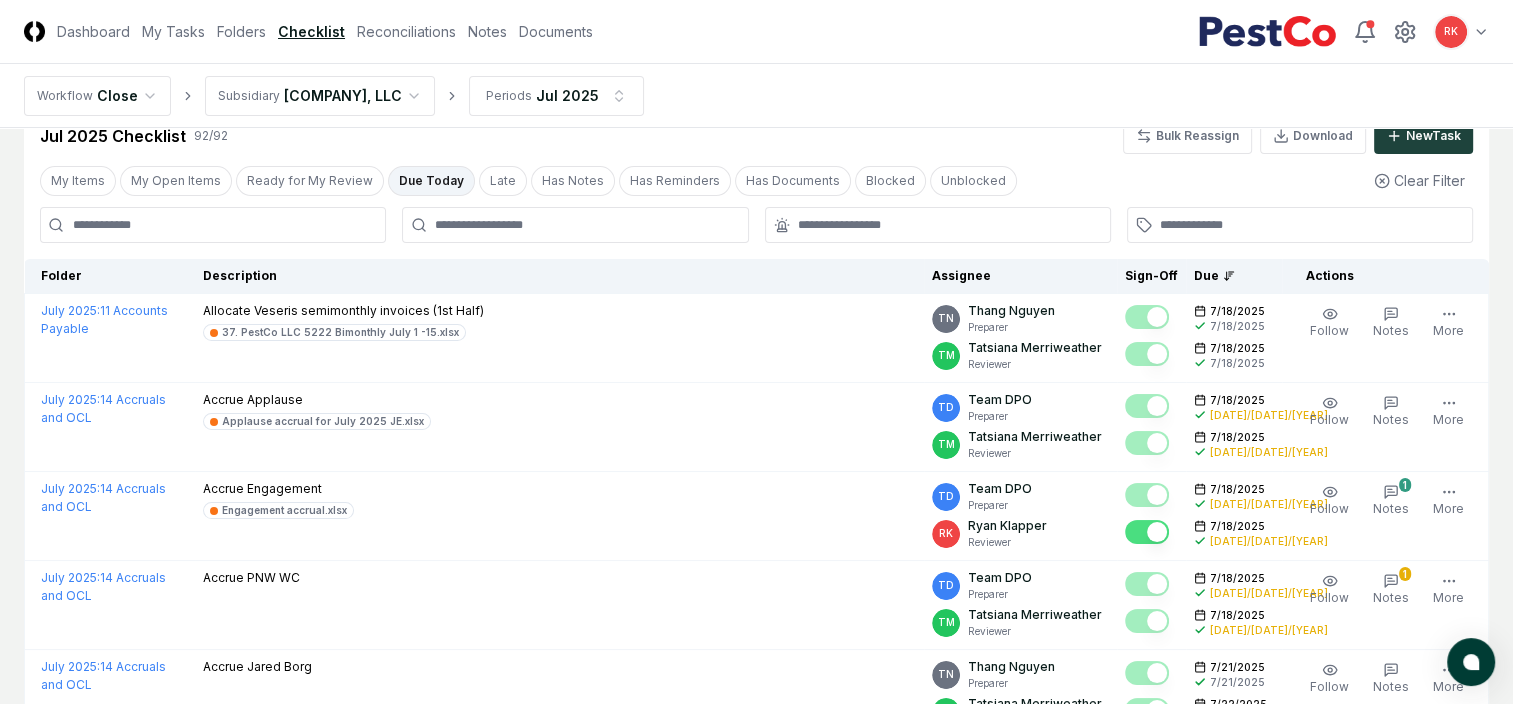 scroll, scrollTop: 0, scrollLeft: 0, axis: both 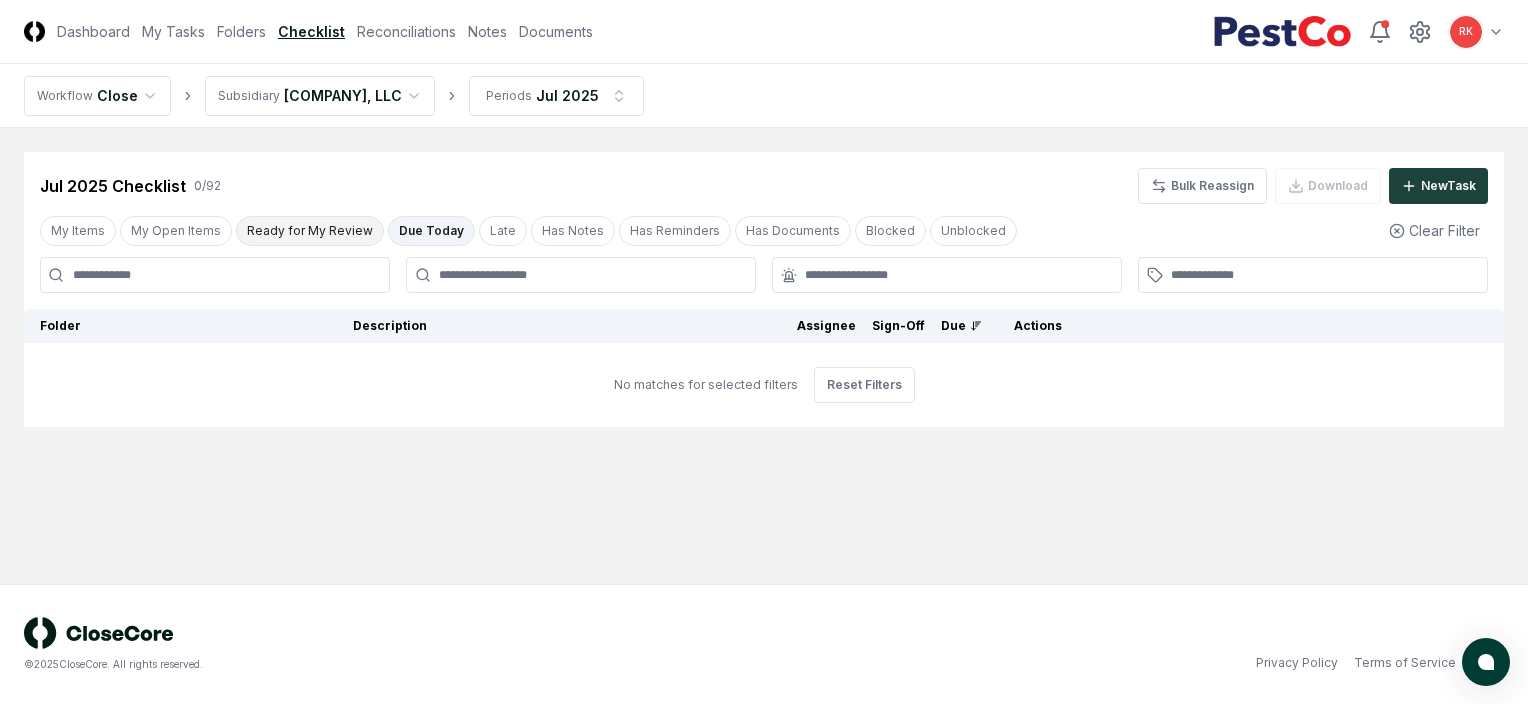 click on "Ready for My Review" at bounding box center [310, 231] 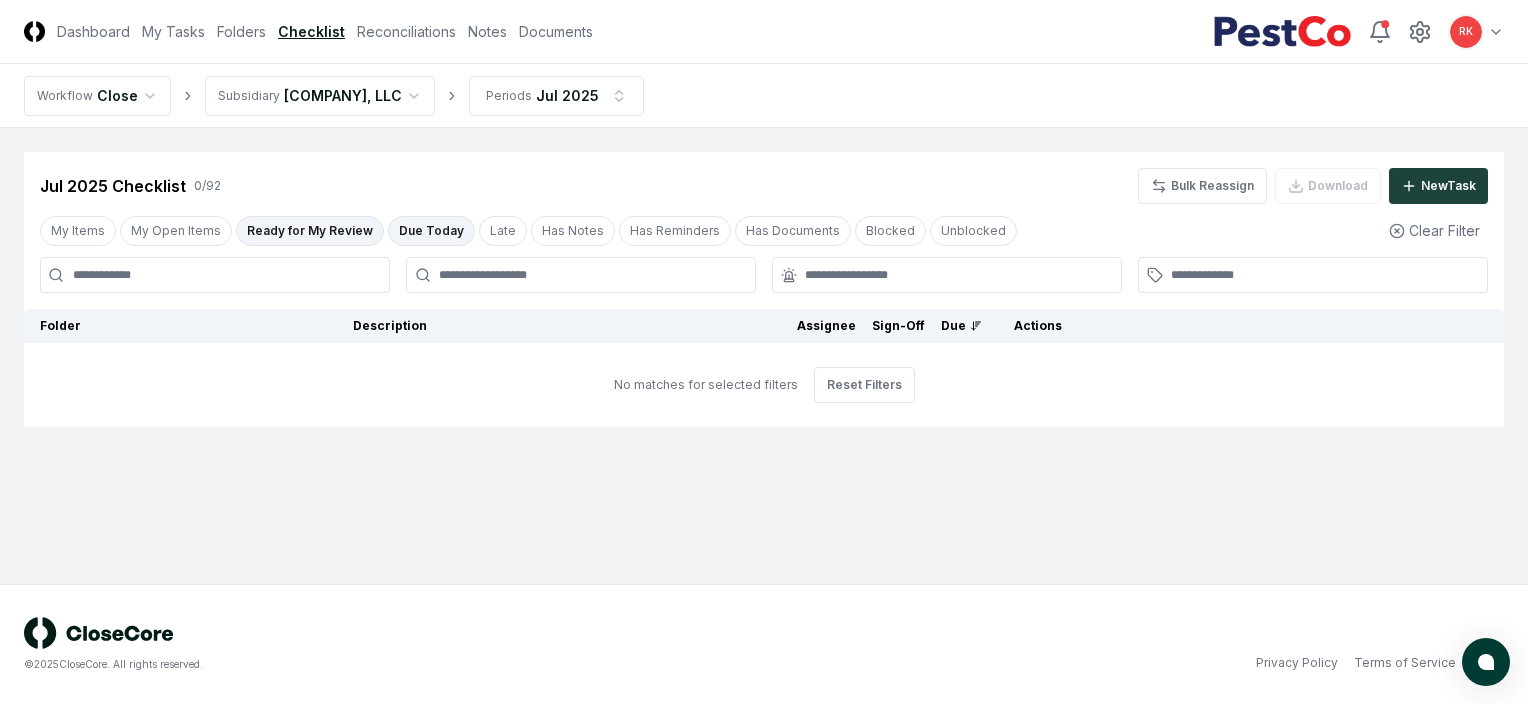 click on "Due Today" at bounding box center (431, 231) 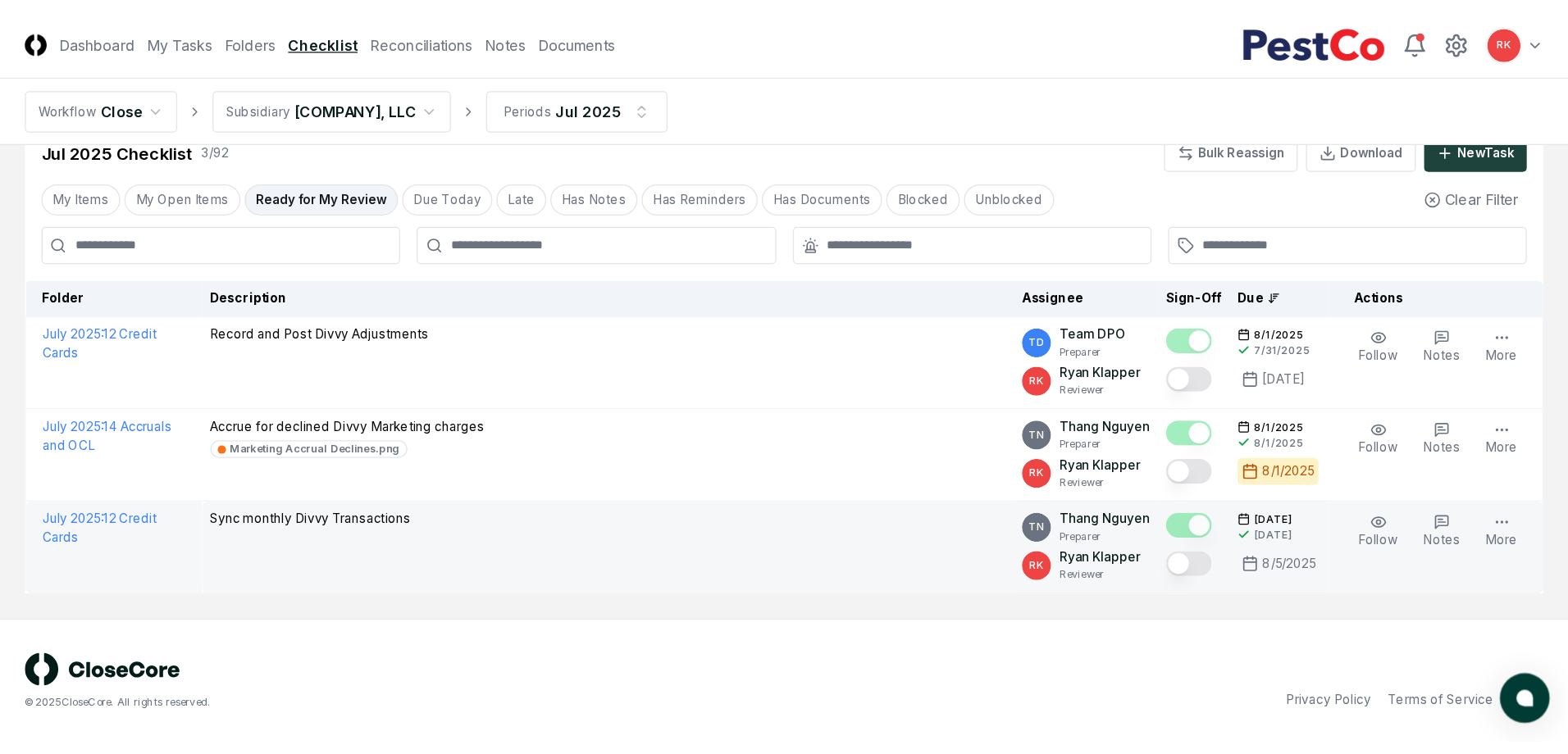 scroll, scrollTop: 0, scrollLeft: 0, axis: both 